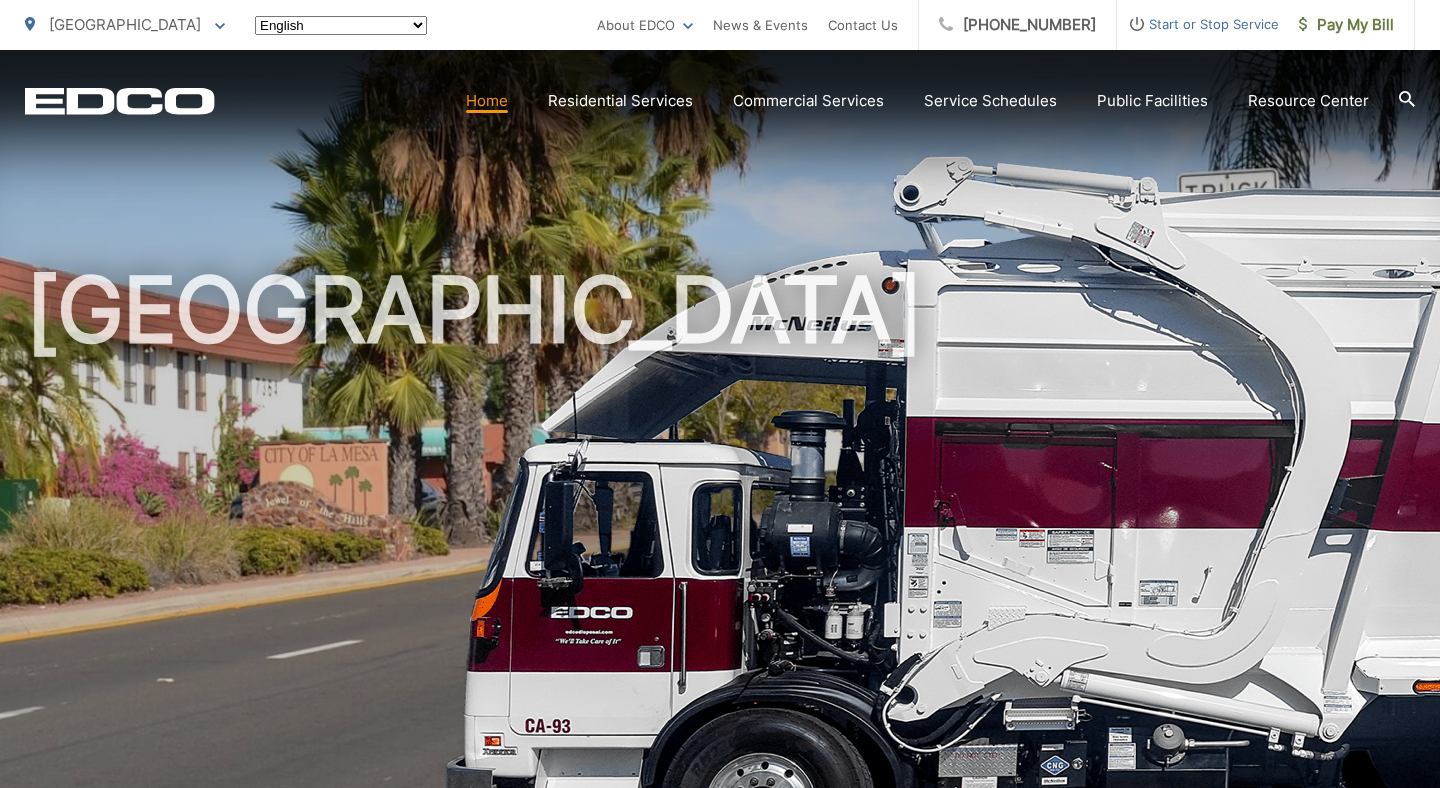scroll, scrollTop: 0, scrollLeft: 0, axis: both 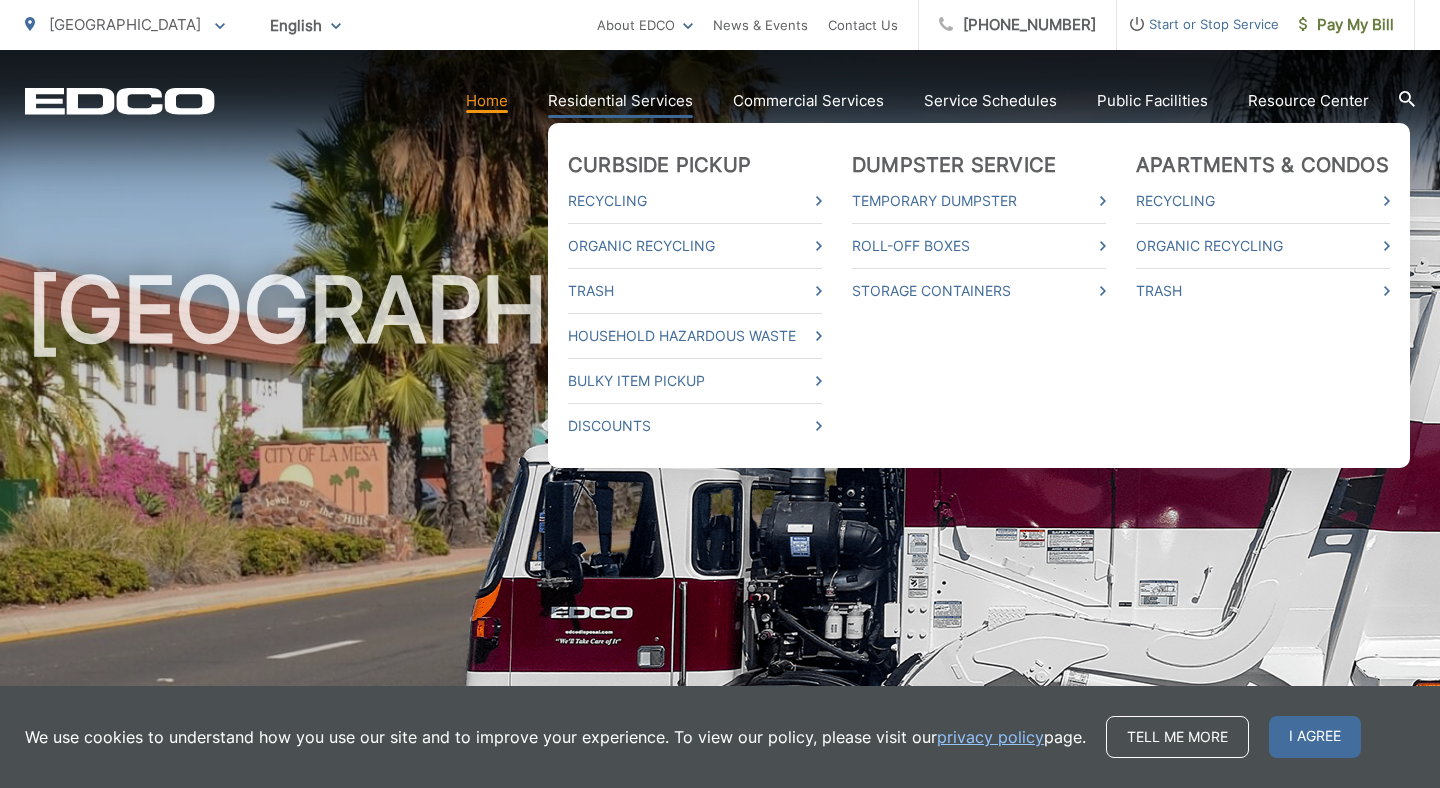 click on "Residential Services" at bounding box center (620, 101) 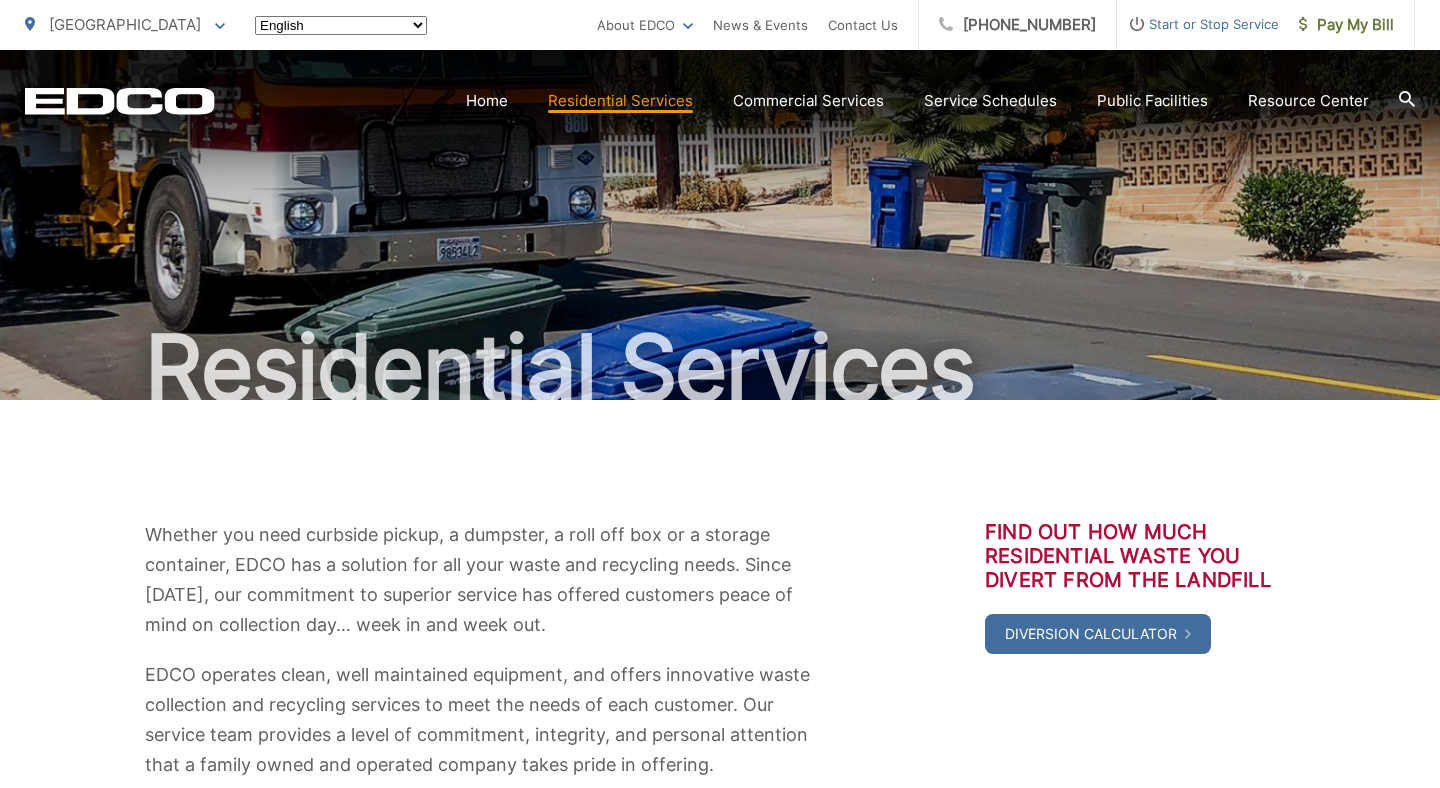 scroll, scrollTop: 0, scrollLeft: 0, axis: both 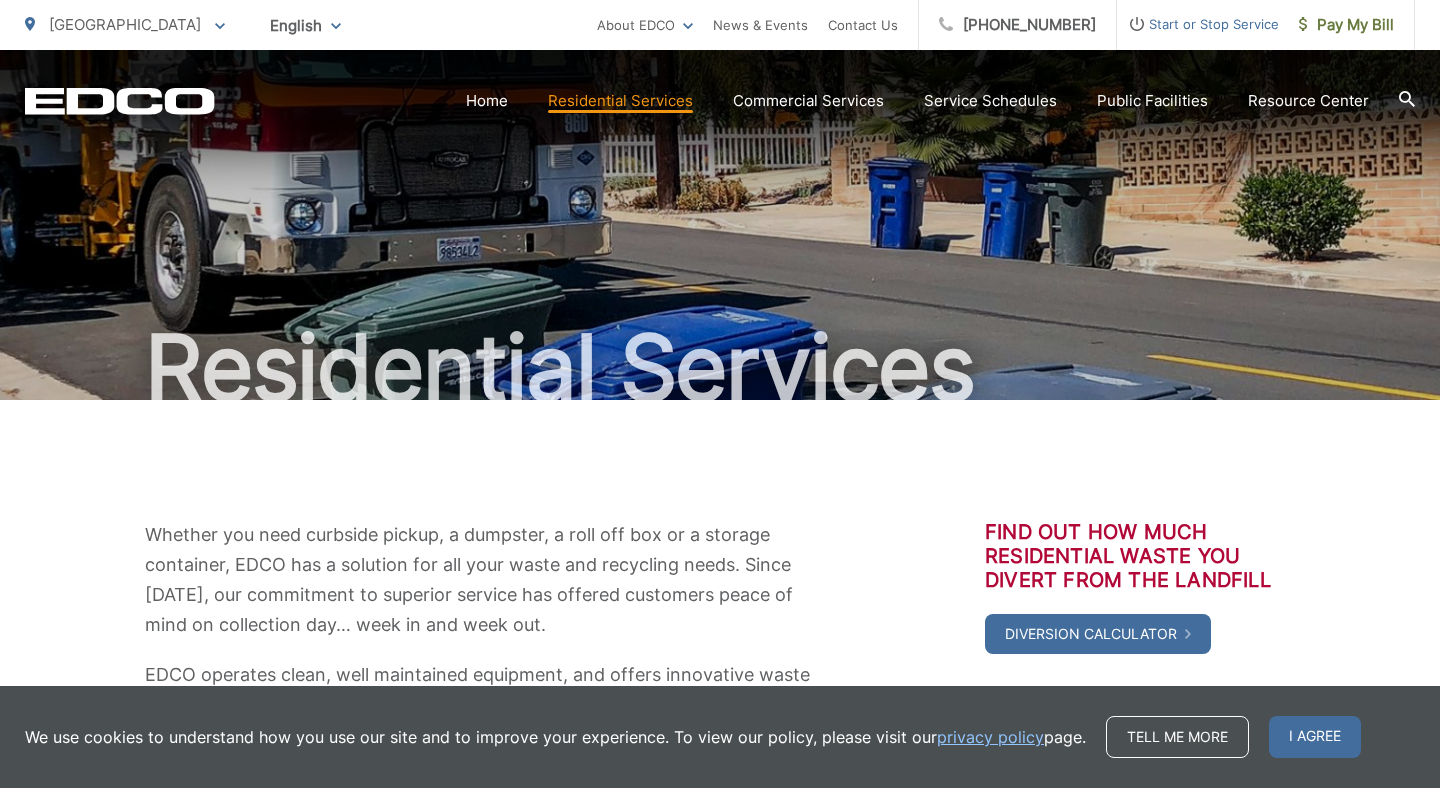 click on "Start or Stop Service" at bounding box center (1198, 24) 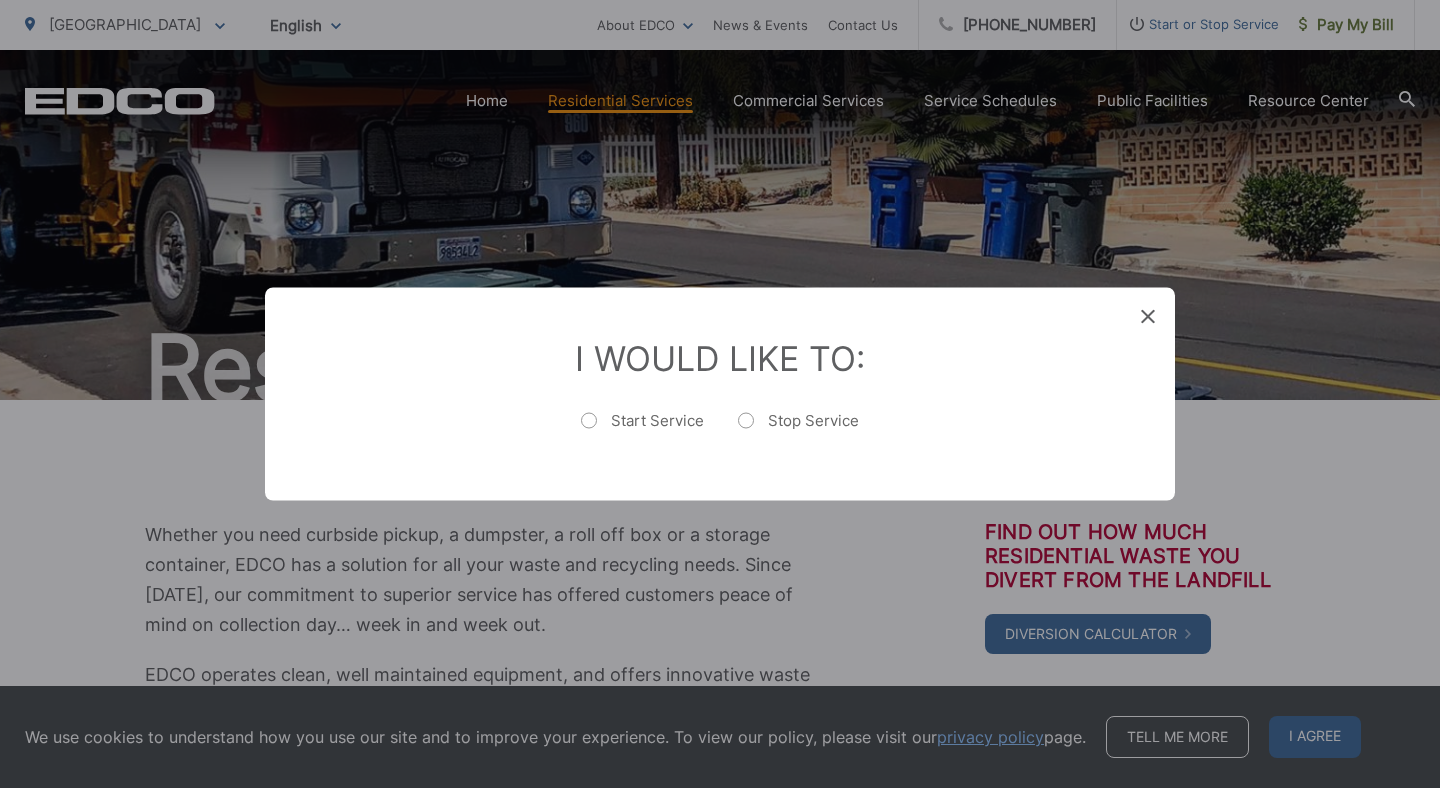 click on "Stop Service" at bounding box center [798, 431] 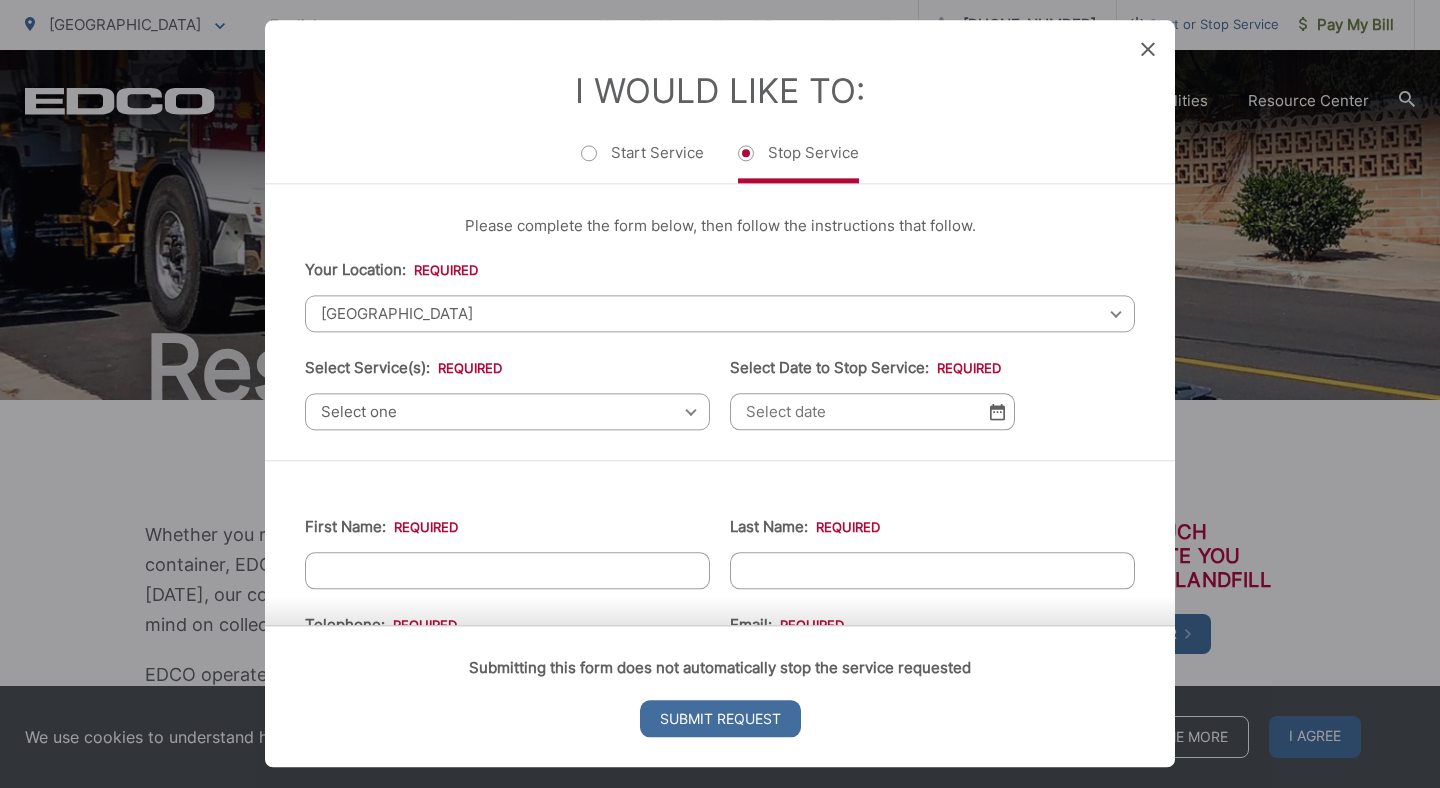 click on "[GEOGRAPHIC_DATA]" at bounding box center [720, 313] 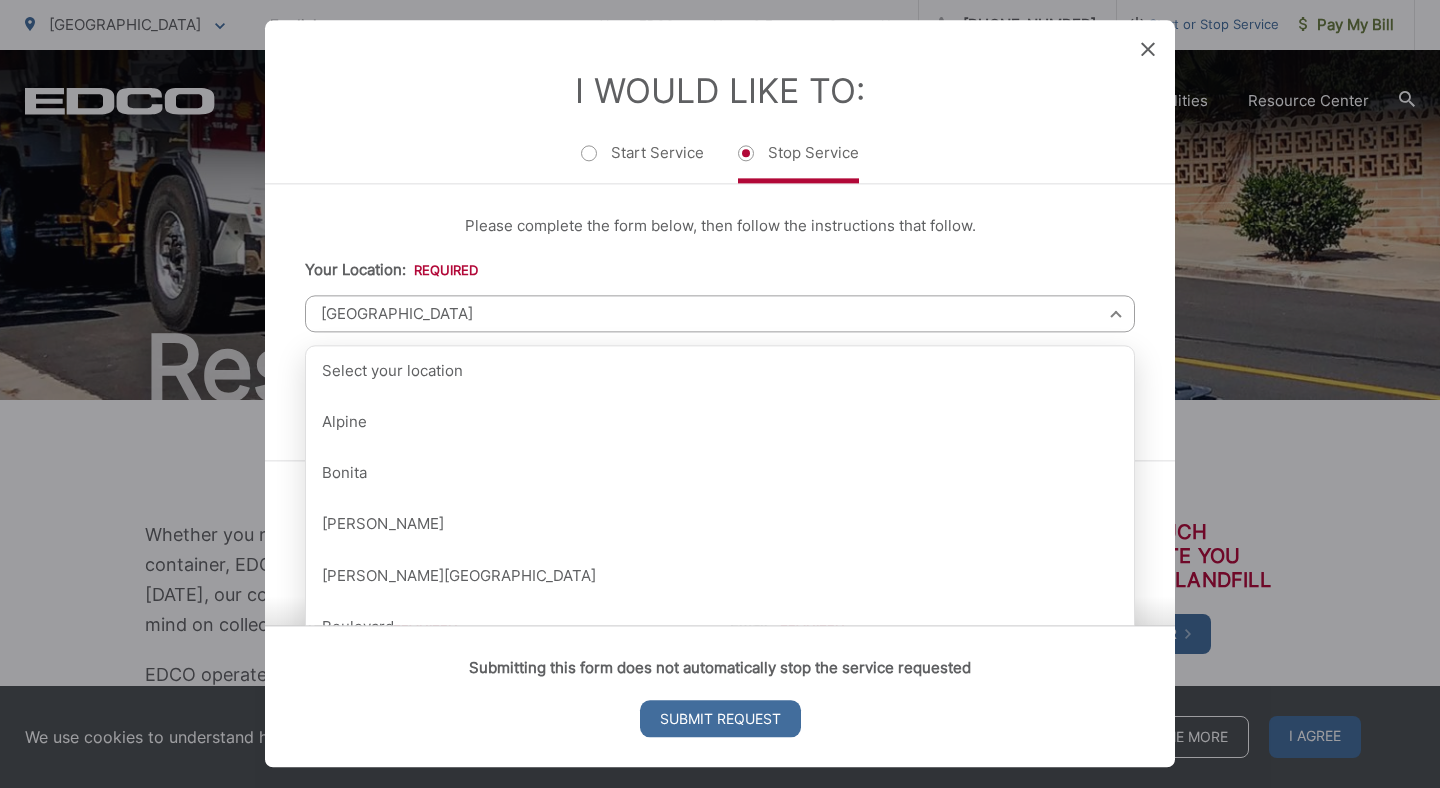 click on "[GEOGRAPHIC_DATA]" at bounding box center [720, 313] 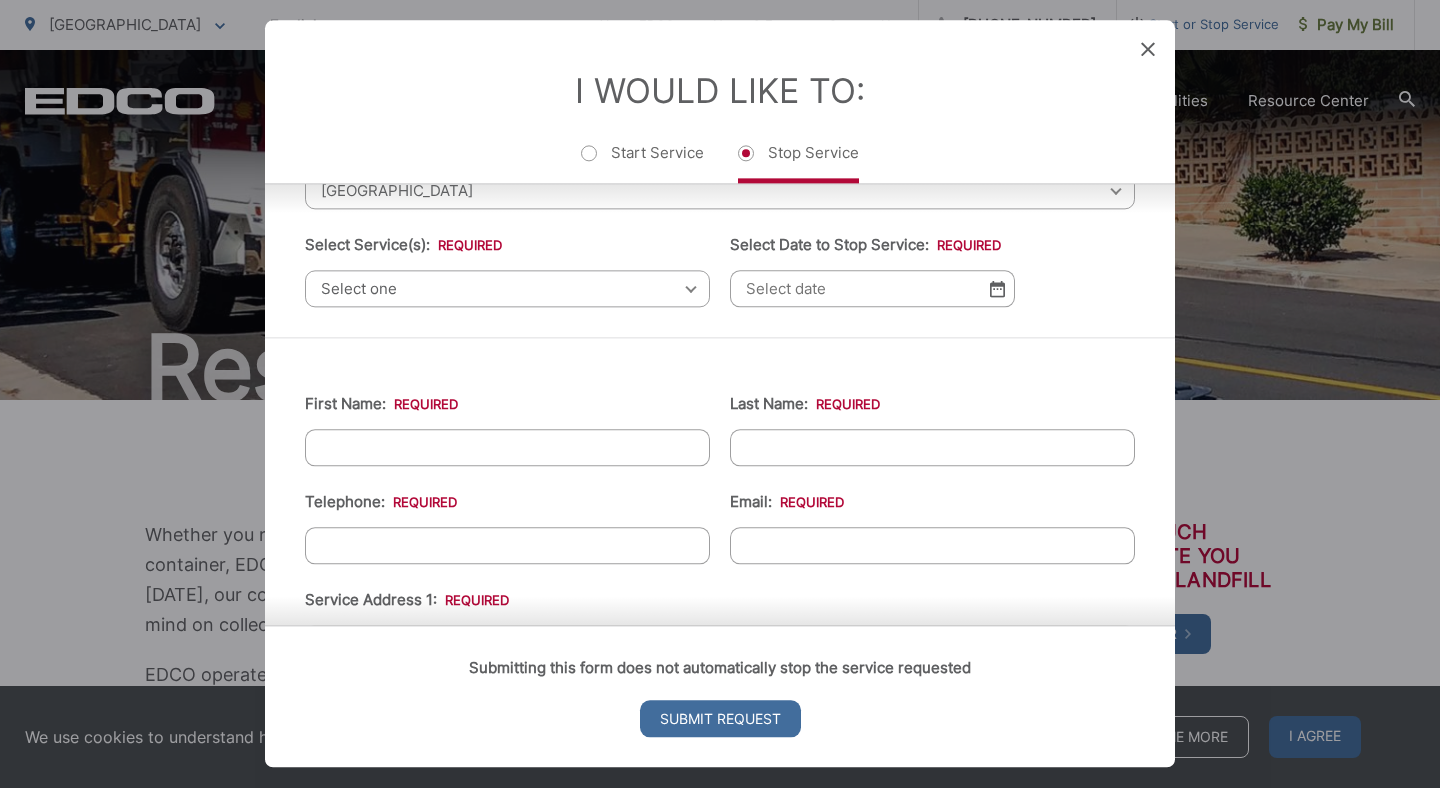 scroll, scrollTop: 159, scrollLeft: 0, axis: vertical 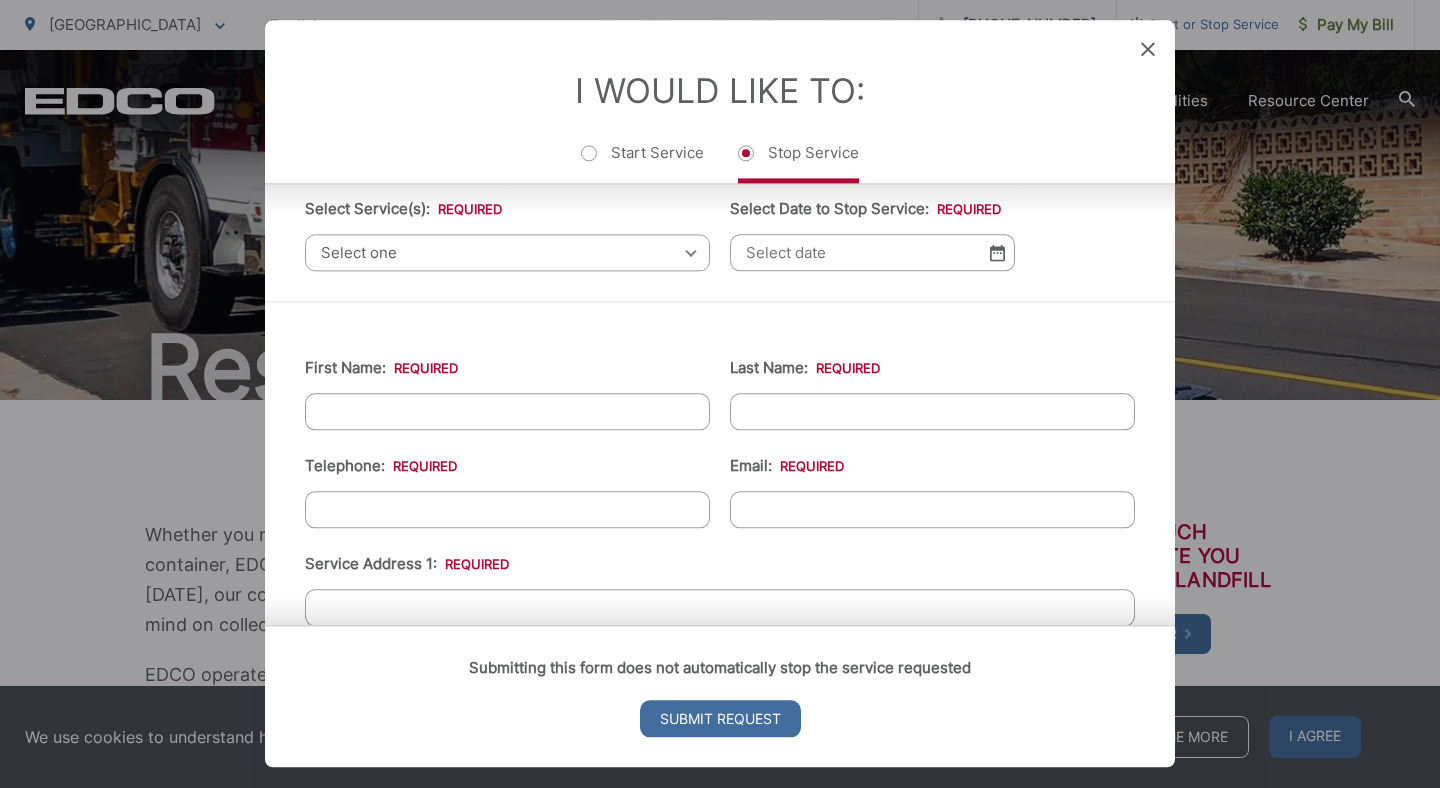 click on "Select one" at bounding box center [507, 252] 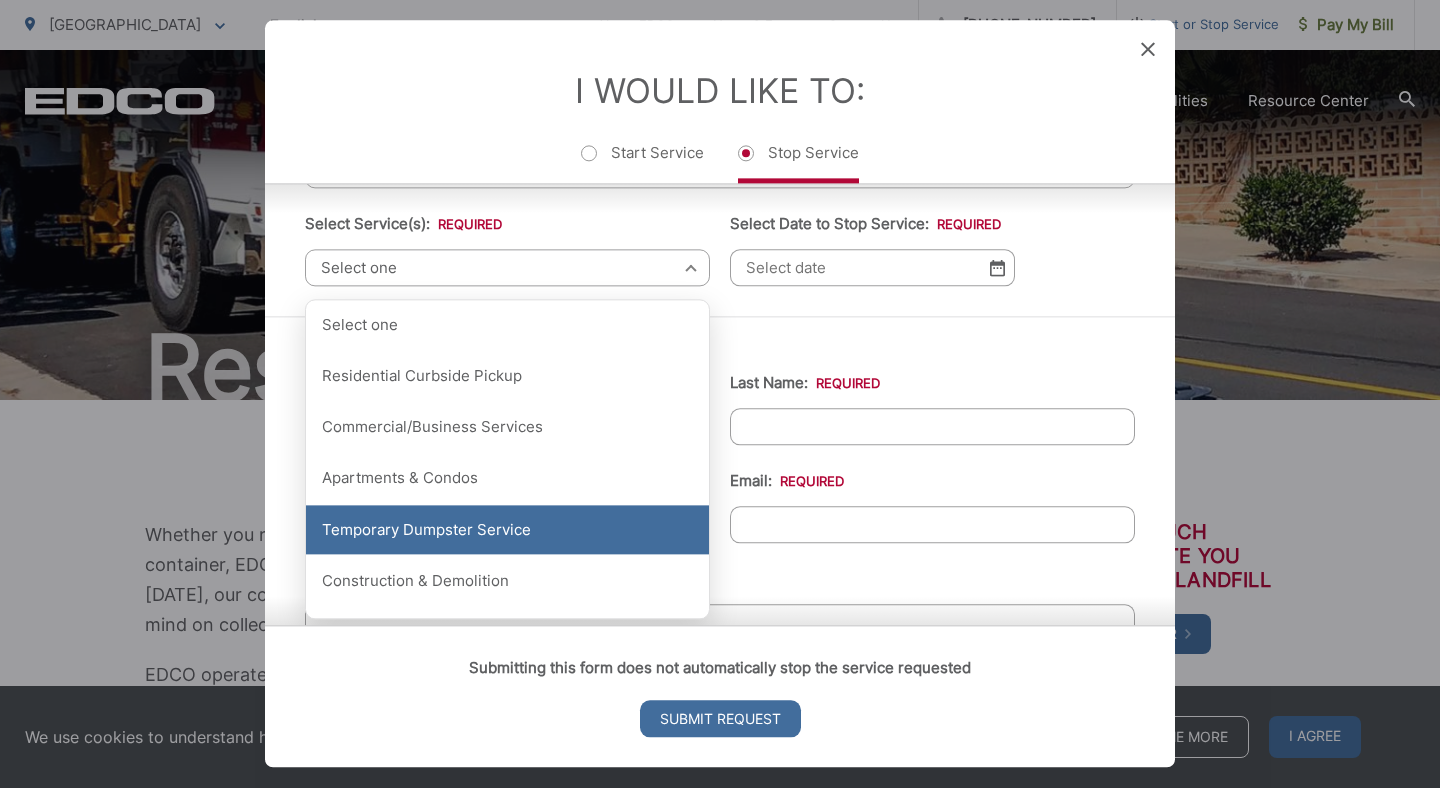 scroll, scrollTop: 104, scrollLeft: 0, axis: vertical 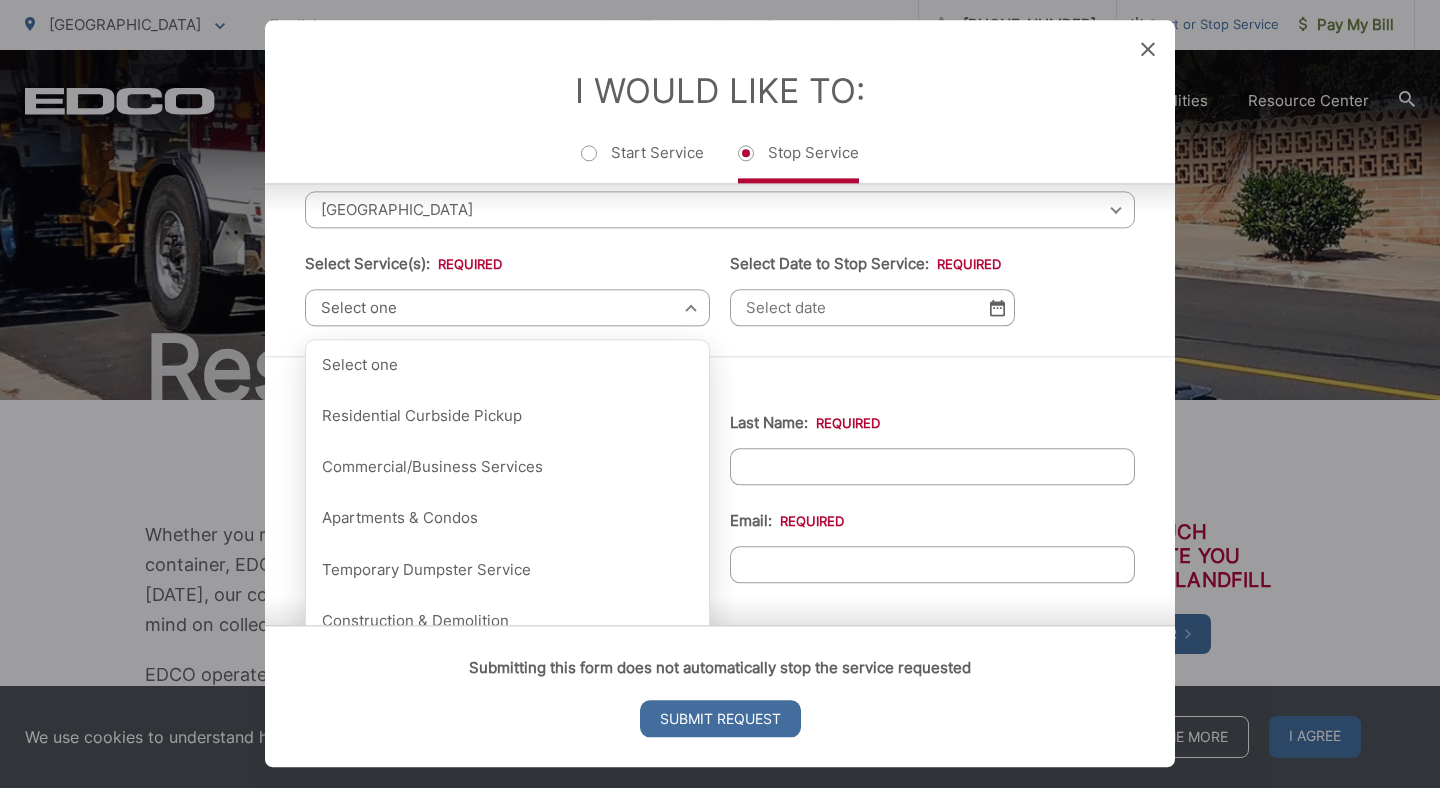 click on "Select one" at bounding box center (507, 307) 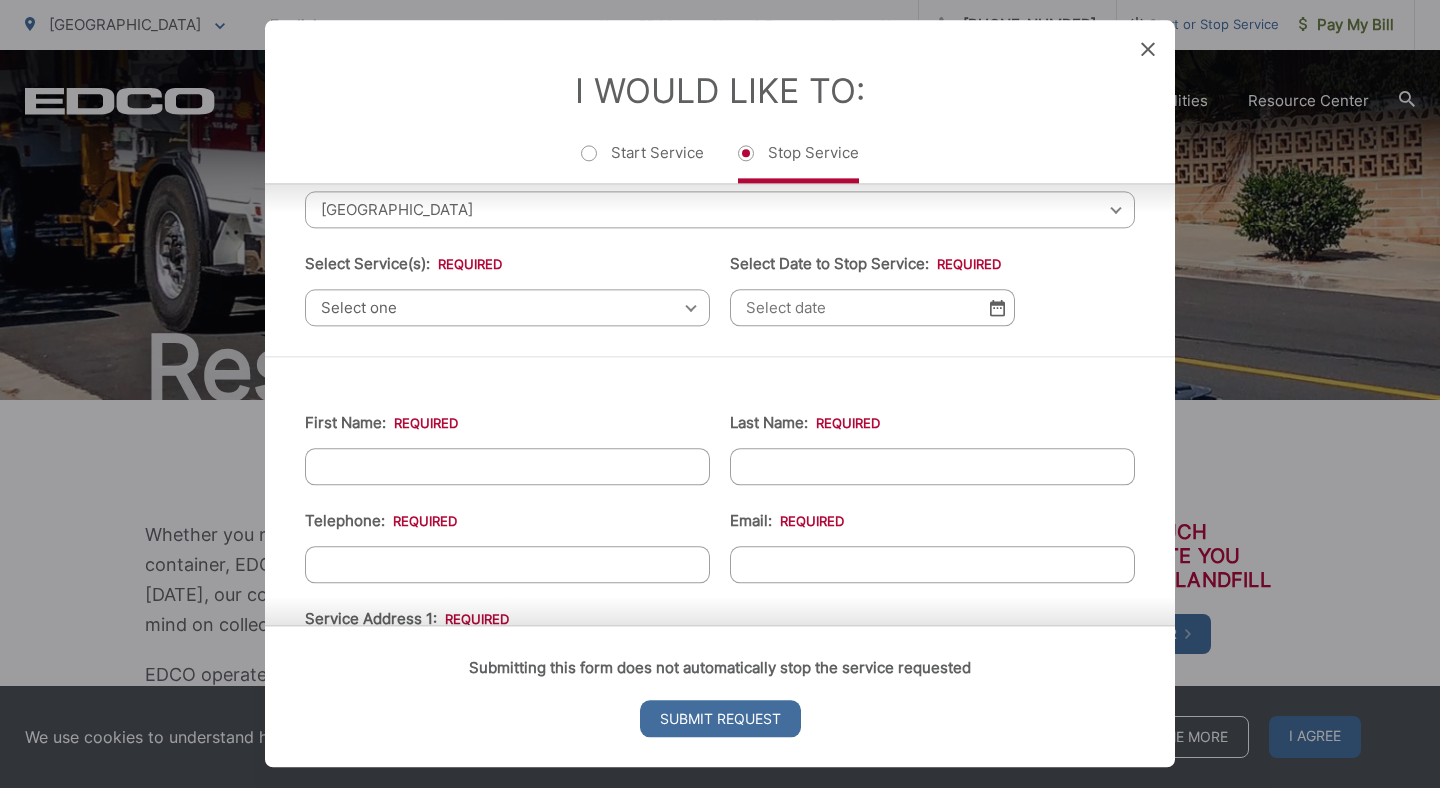 click on "Select one" at bounding box center [507, 307] 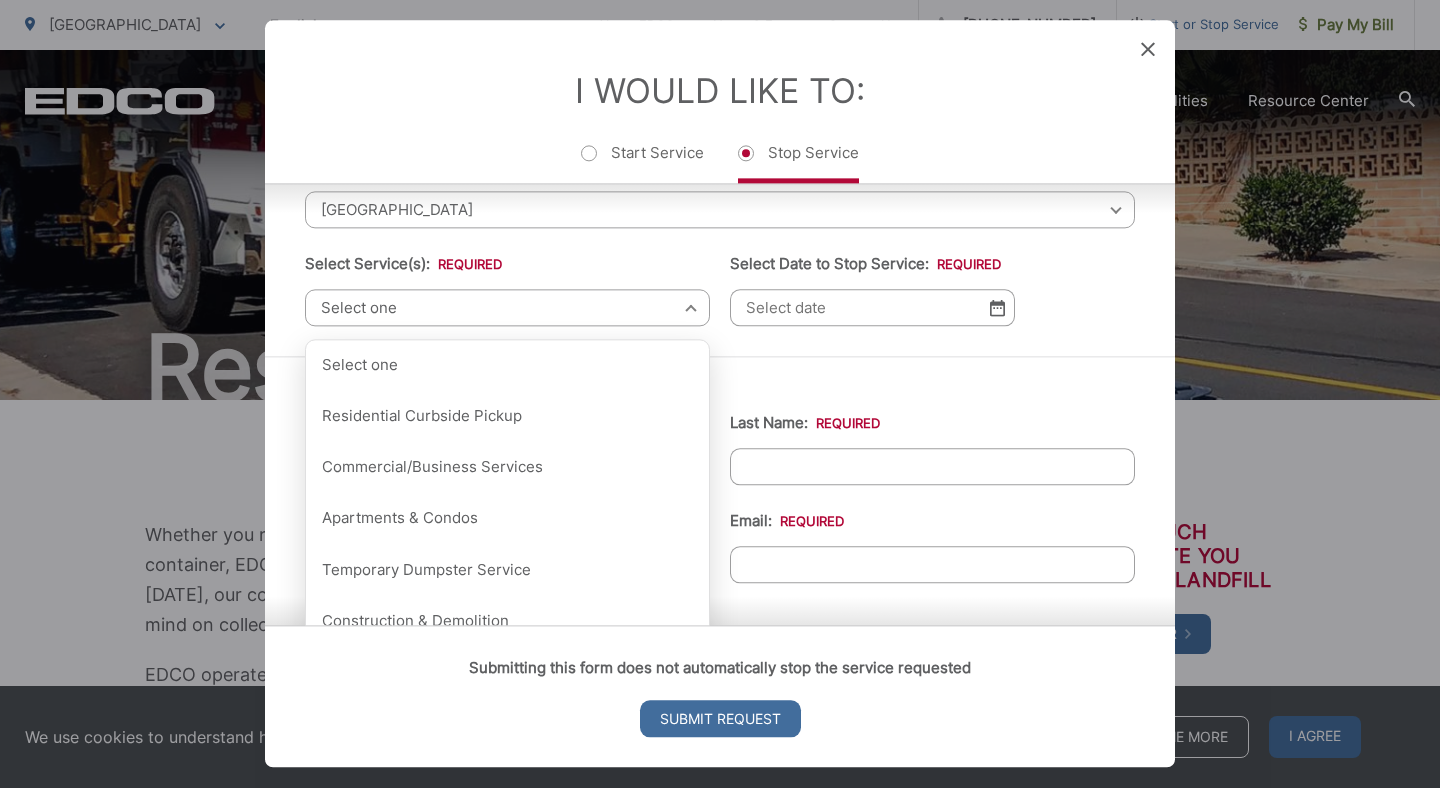 click on "First Name: * Last Name: * Telephone: * Email: *
Service Address 1: * Service Address 2: City: * Zip Code: * Billing Address: * Forwarding Address: * City: * Zip Code: * State: * Comments:" at bounding box center (720, 873) 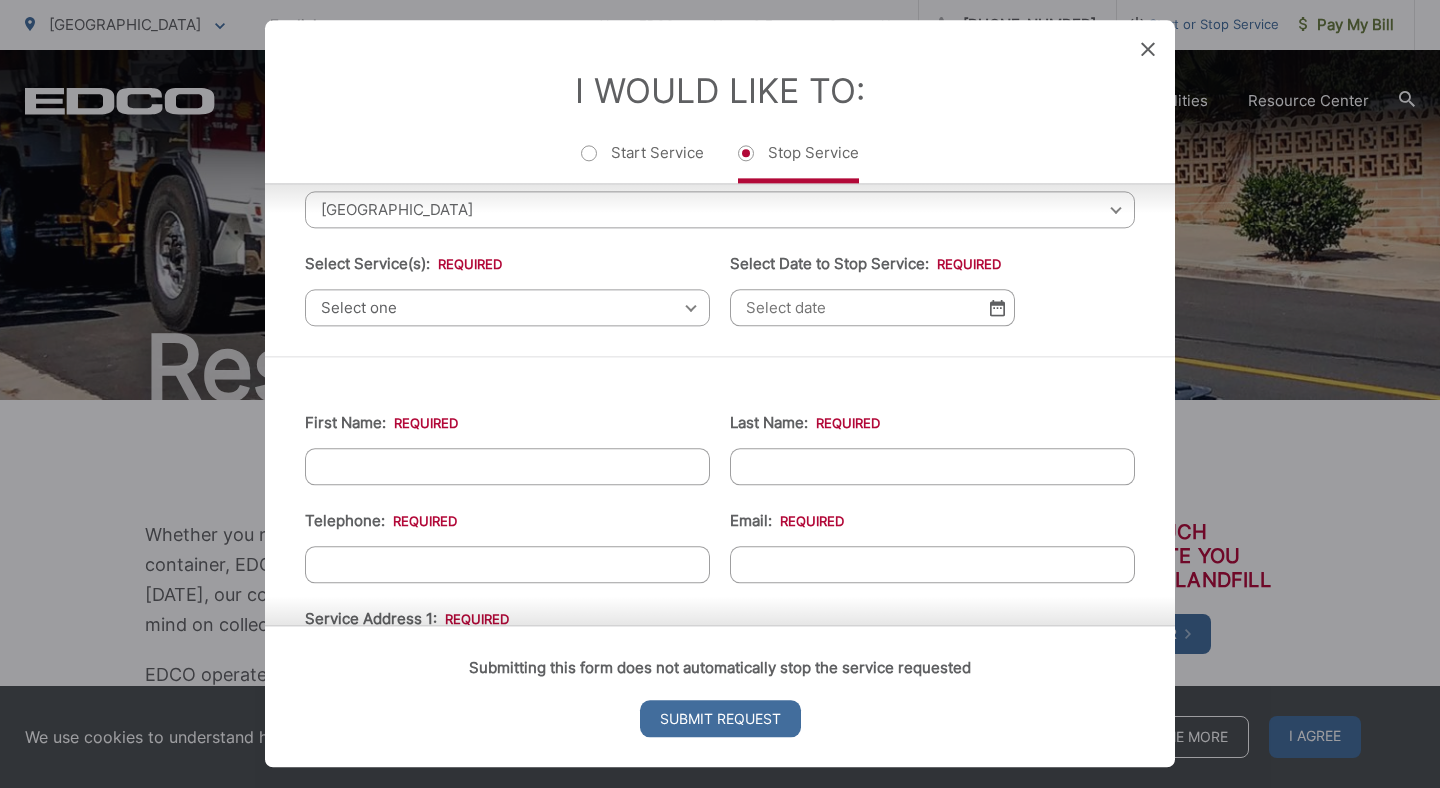 click on "Select one" at bounding box center (507, 307) 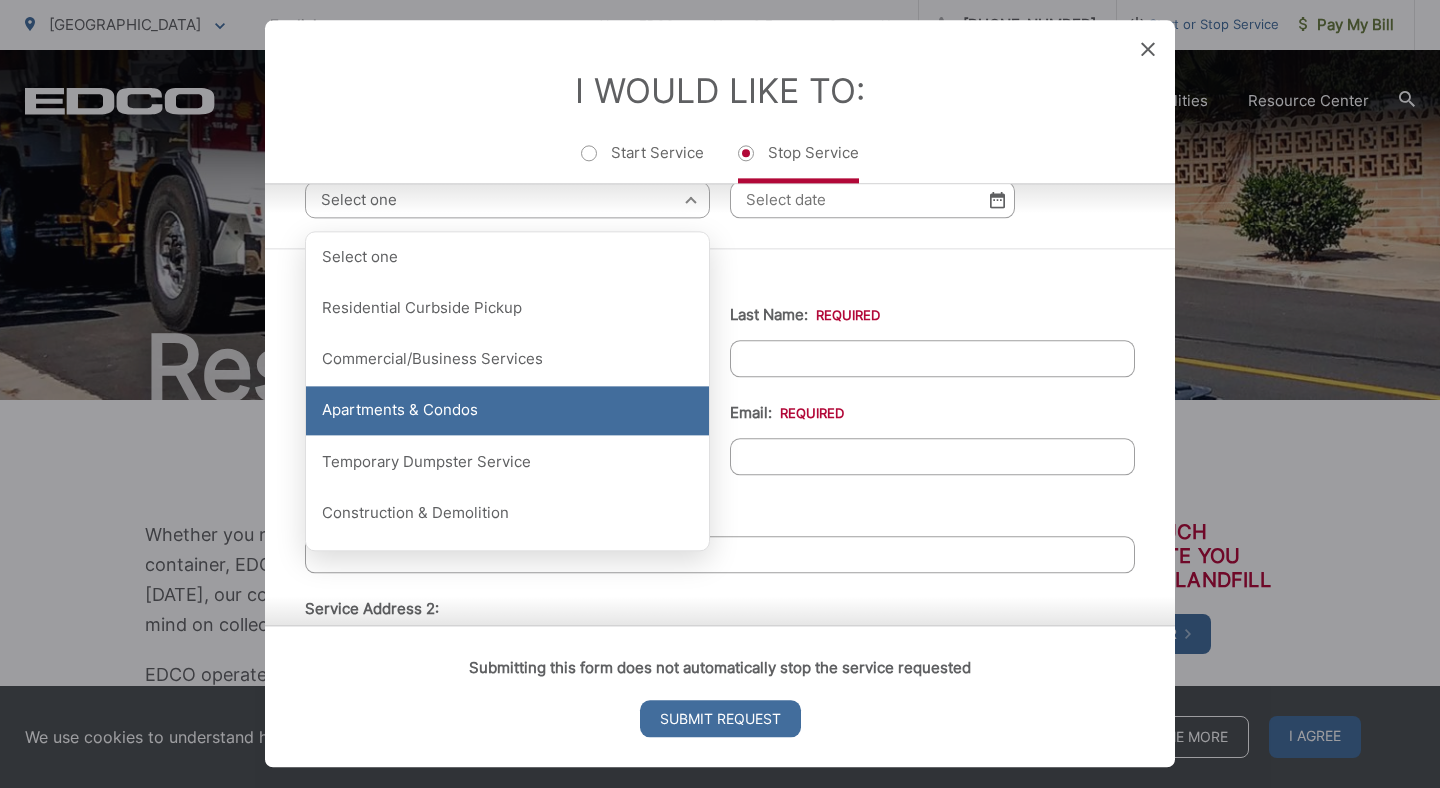 scroll, scrollTop: 226, scrollLeft: 0, axis: vertical 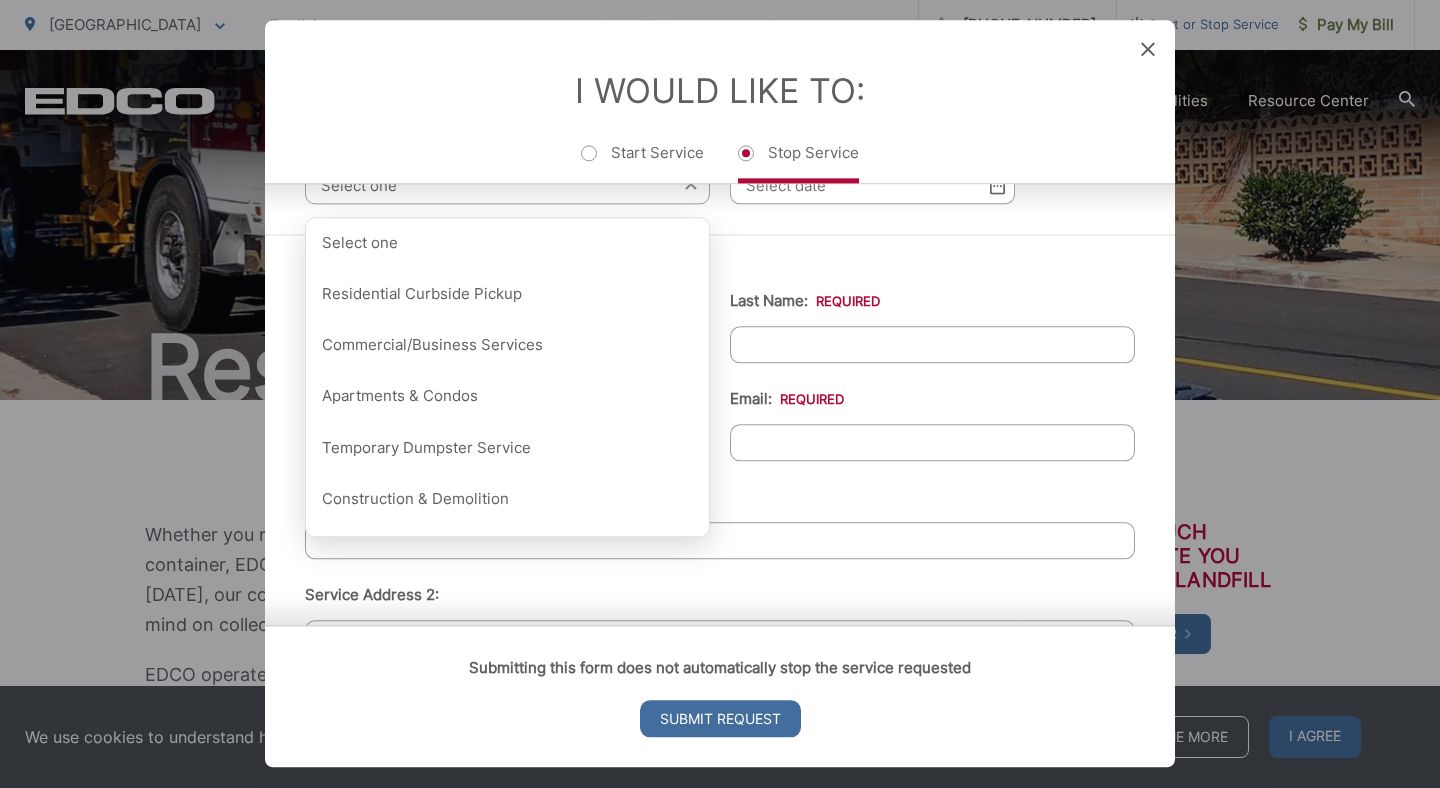 click on "First Name: * Last Name: * Telephone: * Email: *
Service Address 1: * Service Address 2: City: * Zip Code: * Billing Address: * Forwarding Address: * City: * Zip Code: * State: * Comments:" at bounding box center (720, 751) 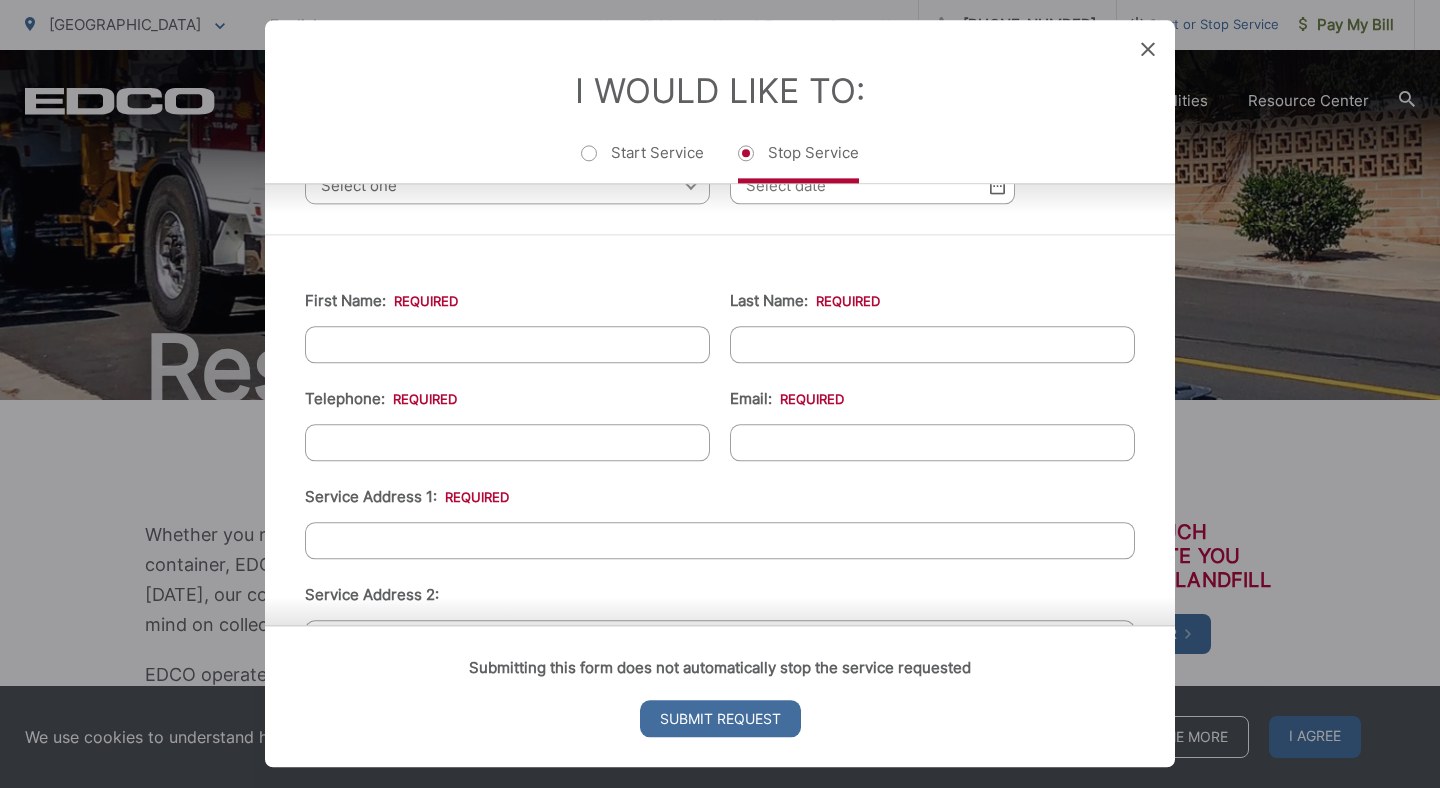 scroll, scrollTop: 0, scrollLeft: 0, axis: both 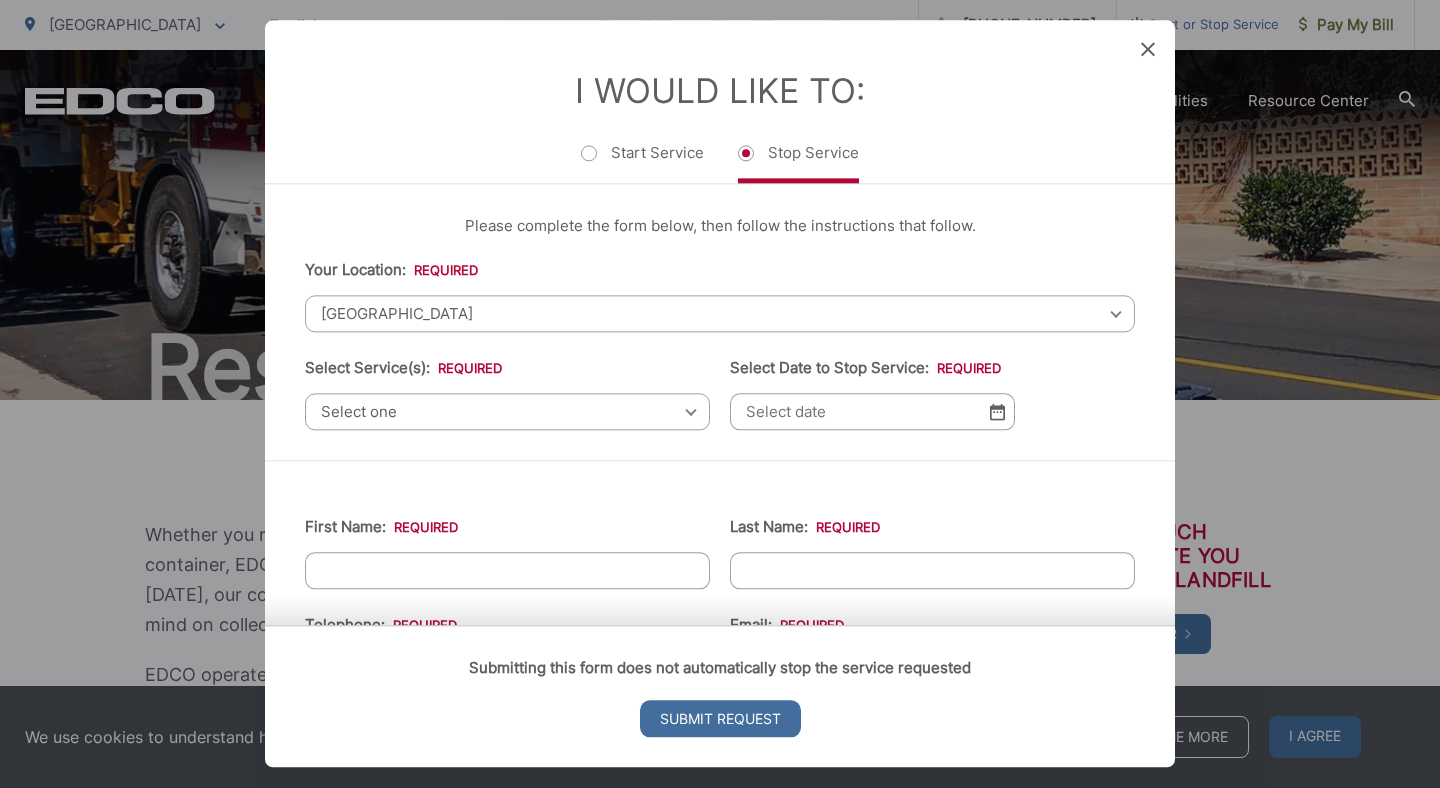 click on "Your Location: * Select your location Alpine [GEOGRAPHIC_DATA][PERSON_NAME][GEOGRAPHIC_DATA] [GEOGRAPHIC_DATA] [GEOGRAPHIC_DATA] Corporate [GEOGRAPHIC_DATA] [GEOGRAPHIC_DATA] [GEOGRAPHIC_DATA] of [GEOGRAPHIC_DATA] [GEOGRAPHIC_DATA] [GEOGRAPHIC_DATA] [GEOGRAPHIC_DATA] [GEOGRAPHIC_DATA] [GEOGRAPHIC_DATA] [GEOGRAPHIC_DATA] [GEOGRAPHIC_DATA] [GEOGRAPHIC_DATA] [GEOGRAPHIC_DATA] [GEOGRAPHIC_DATA][PERSON_NAME][GEOGRAPHIC_DATA] [GEOGRAPHIC_DATA] [GEOGRAPHIC_DATA] [GEOGRAPHIC_DATA] [GEOGRAPHIC_DATA] [GEOGRAPHIC_DATA] [GEOGRAPHIC_DATA] [GEOGRAPHIC_DATA] [GEOGRAPHIC_DATA] [GEOGRAPHIC_DATA] [GEOGRAPHIC_DATA] [GEOGRAPHIC_DATA] [GEOGRAPHIC_DATA] [GEOGRAPHIC_DATA] [GEOGRAPHIC_DATA] [GEOGRAPHIC_DATA] [GEOGRAPHIC_DATA] [GEOGRAPHIC_DATA] [GEOGRAPHIC_DATA] [GEOGRAPHIC_DATA] [GEOGRAPHIC_DATA] [GEOGRAPHIC_DATA] [GEOGRAPHIC_DATA] [GEOGRAPHIC_DATA] [GEOGRAPHIC_DATA] [GEOGRAPHIC_DATA] [GEOGRAPHIC_DATA] Select your location [GEOGRAPHIC_DATA] [GEOGRAPHIC_DATA][PERSON_NAME][GEOGRAPHIC_DATA][GEOGRAPHIC_DATA] [GEOGRAPHIC_DATA] [GEOGRAPHIC_DATA] [GEOGRAPHIC_DATA] [GEOGRAPHIC_DATA] [GEOGRAPHIC_DATA] of [GEOGRAPHIC_DATA] [GEOGRAPHIC_DATA] [GEOGRAPHIC_DATA] [GEOGRAPHIC_DATA] [GEOGRAPHIC_DATA] [GEOGRAPHIC_DATA] [GEOGRAPHIC_DATA] [GEOGRAPHIC_DATA] [GEOGRAPHIC_DATA] [GEOGRAPHIC_DATA] [GEOGRAPHIC_DATA][PERSON_NAME][GEOGRAPHIC_DATA] [GEOGRAPHIC_DATA] [GEOGRAPHIC_DATA] [GEOGRAPHIC_DATA] [GEOGRAPHIC_DATA] [GEOGRAPHIC_DATA] [GEOGRAPHIC_DATA] [GEOGRAPHIC_DATA]" at bounding box center (720, 295) 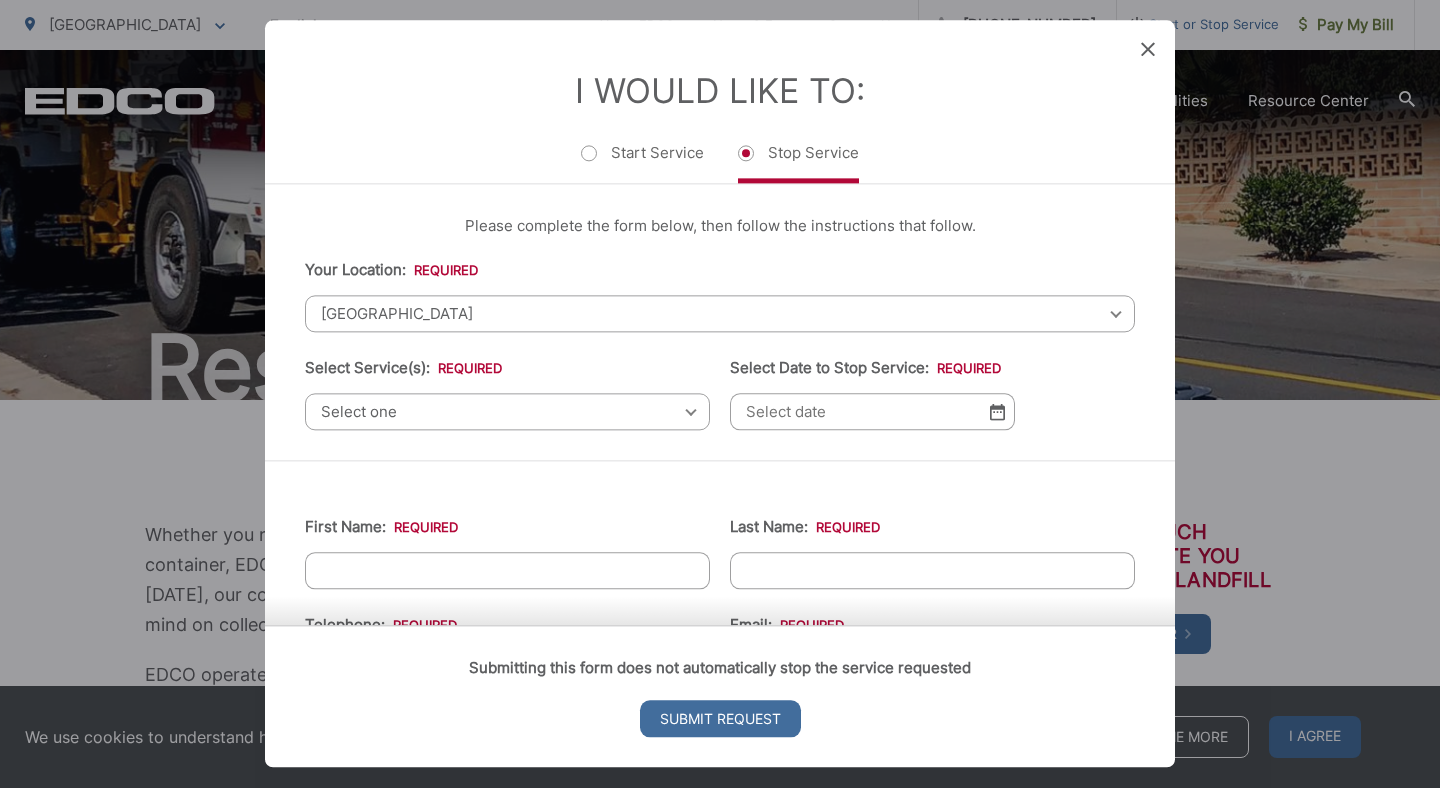 click on "Select Date to Stop Service: *" at bounding box center [872, 411] 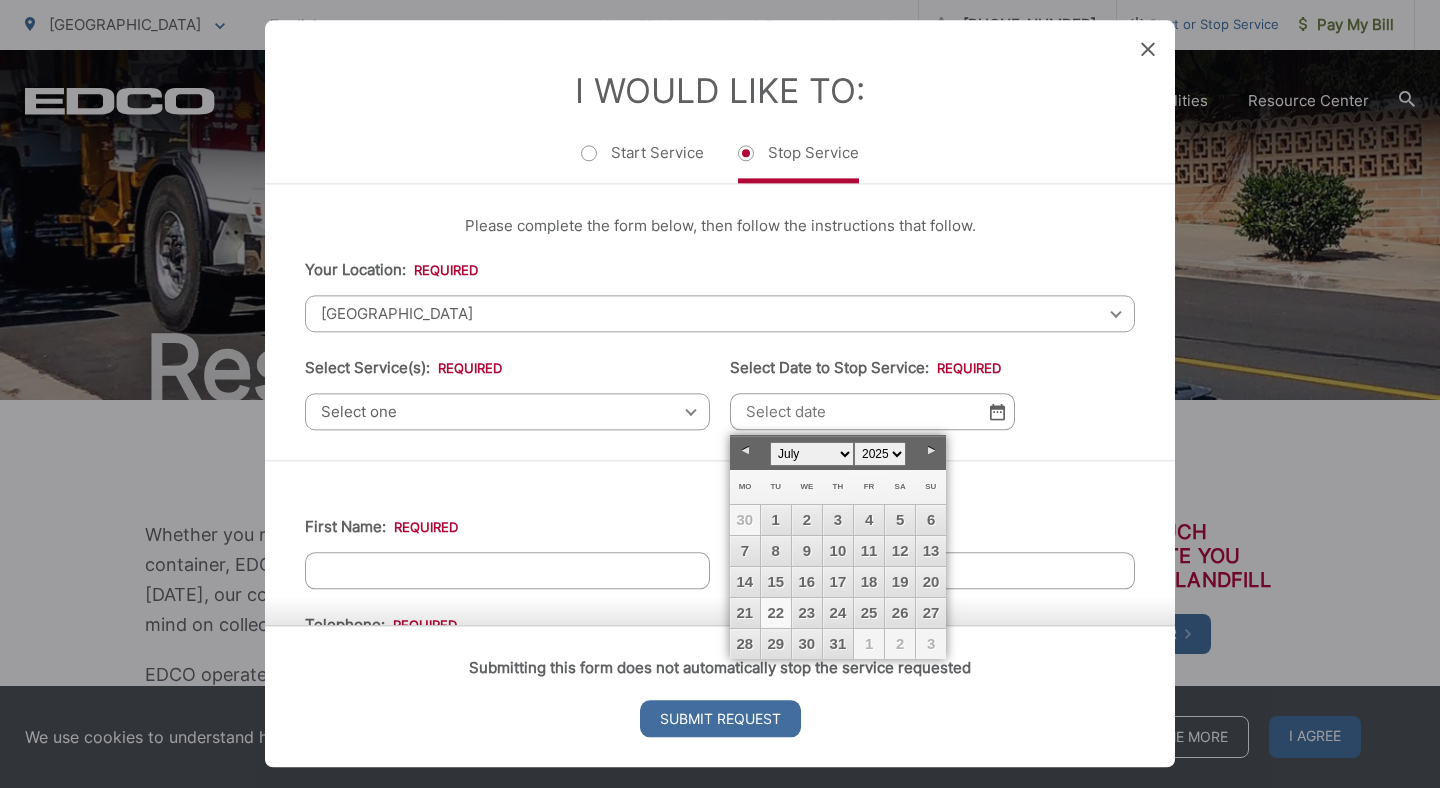 click on "22" at bounding box center [776, 613] 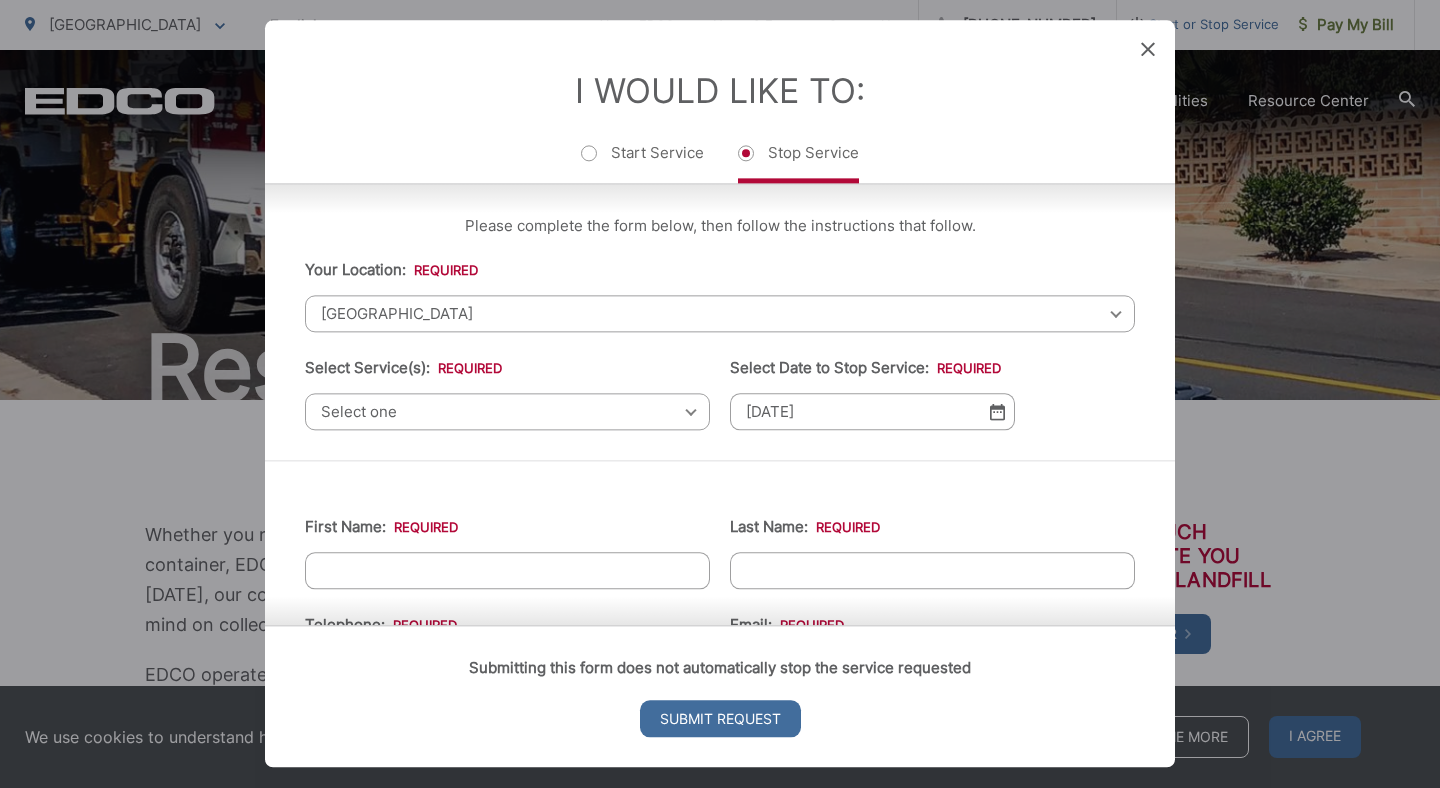 scroll, scrollTop: 79, scrollLeft: 0, axis: vertical 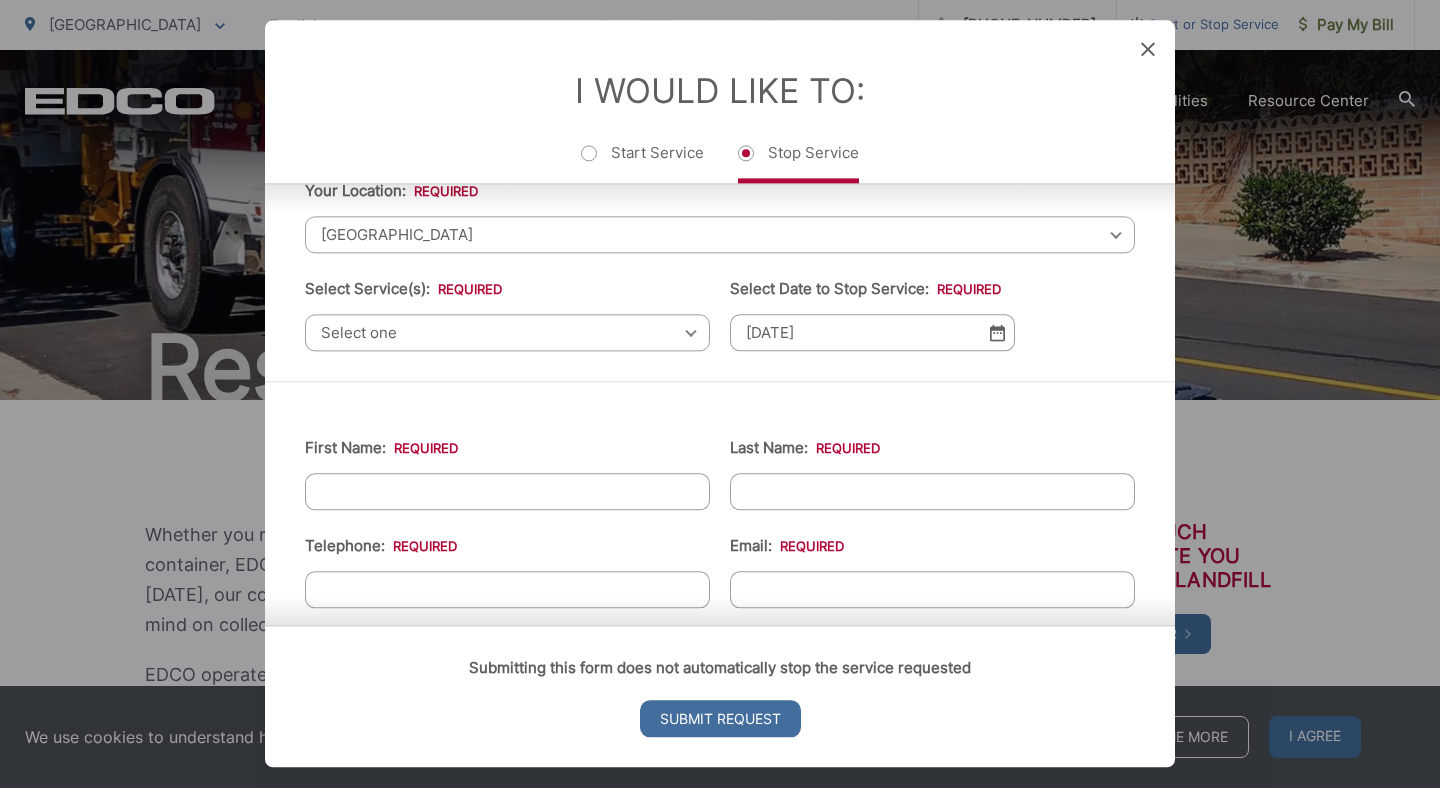 click on "First Name: *" at bounding box center (507, 491) 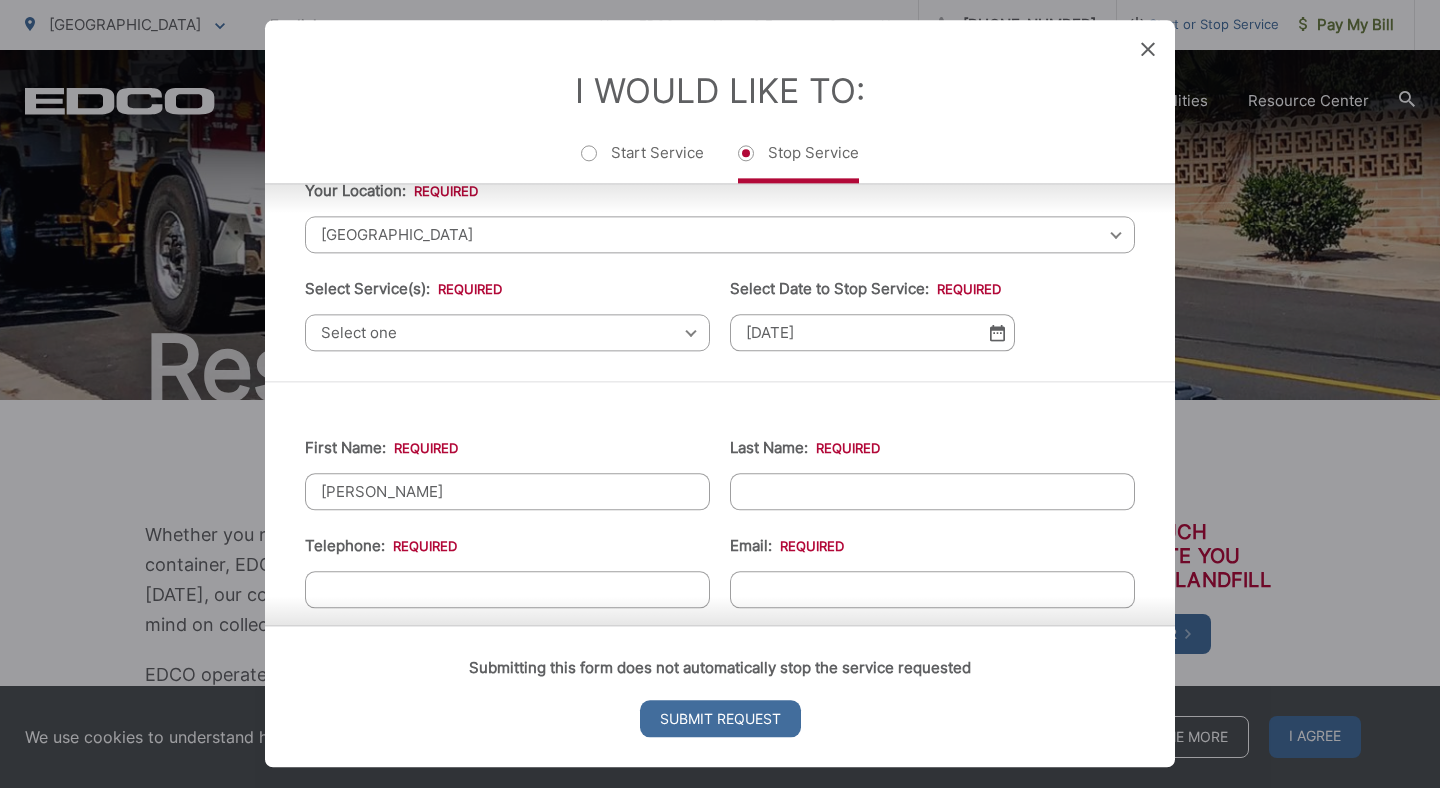 type on "[PERSON_NAME]" 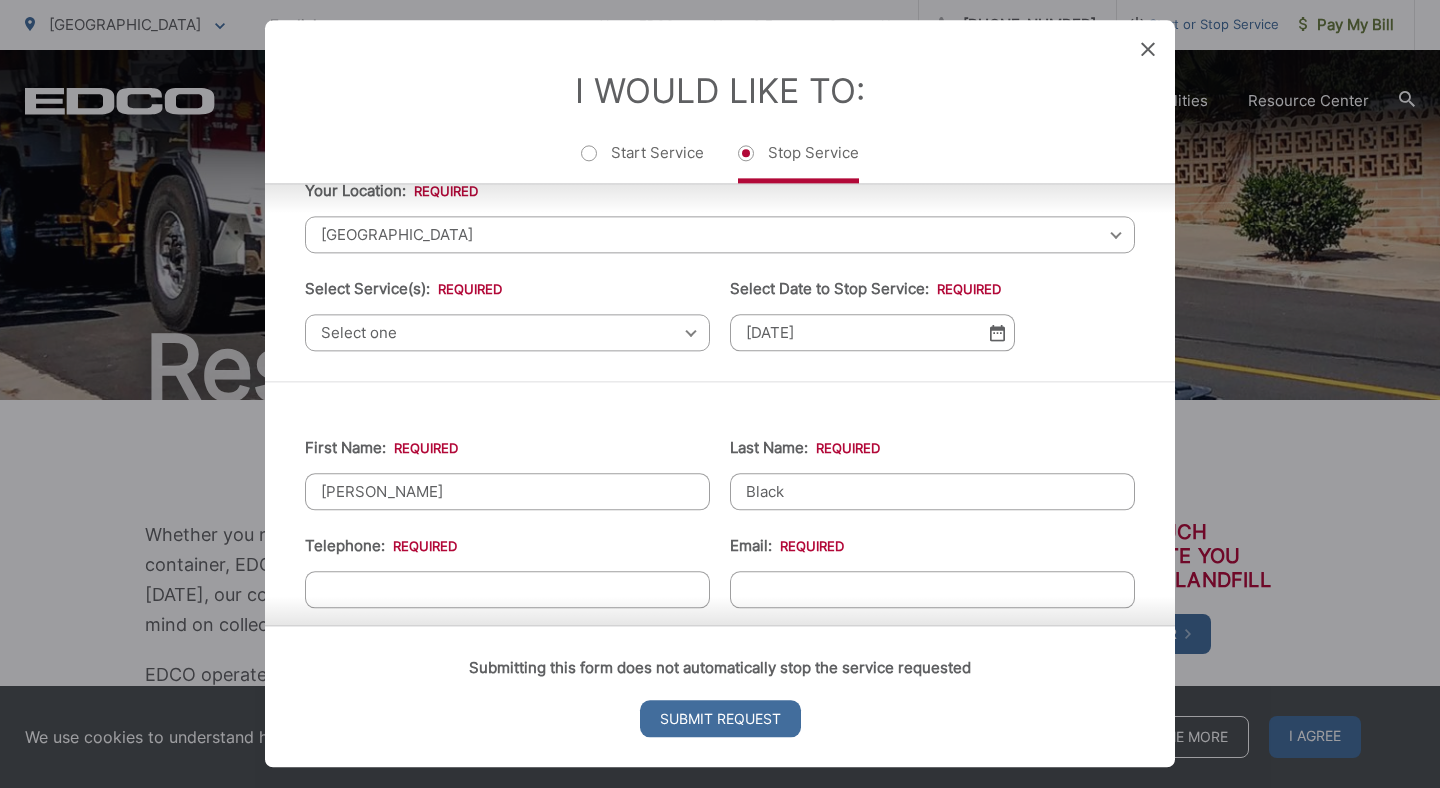 type on "Black" 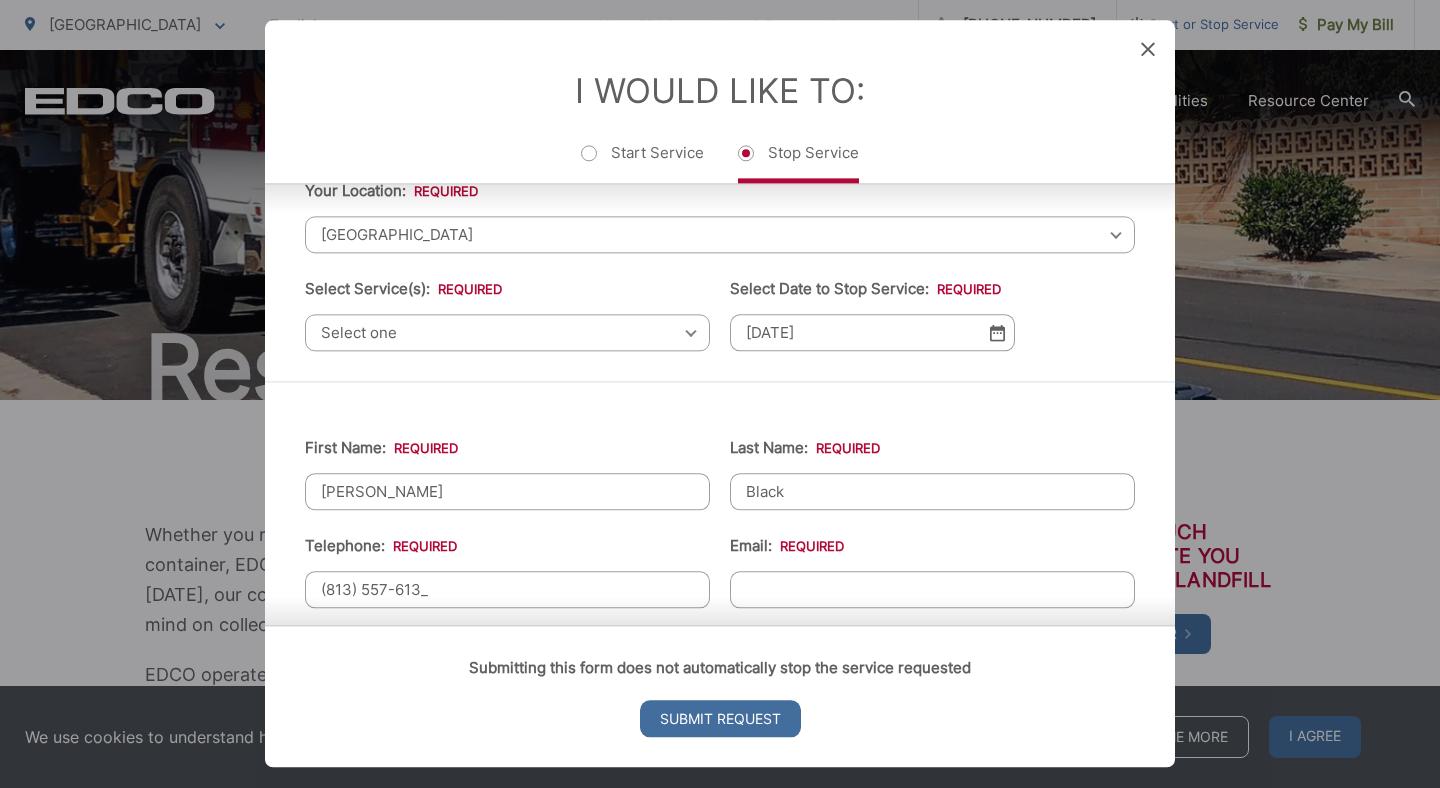 type on "[PHONE_NUMBER]" 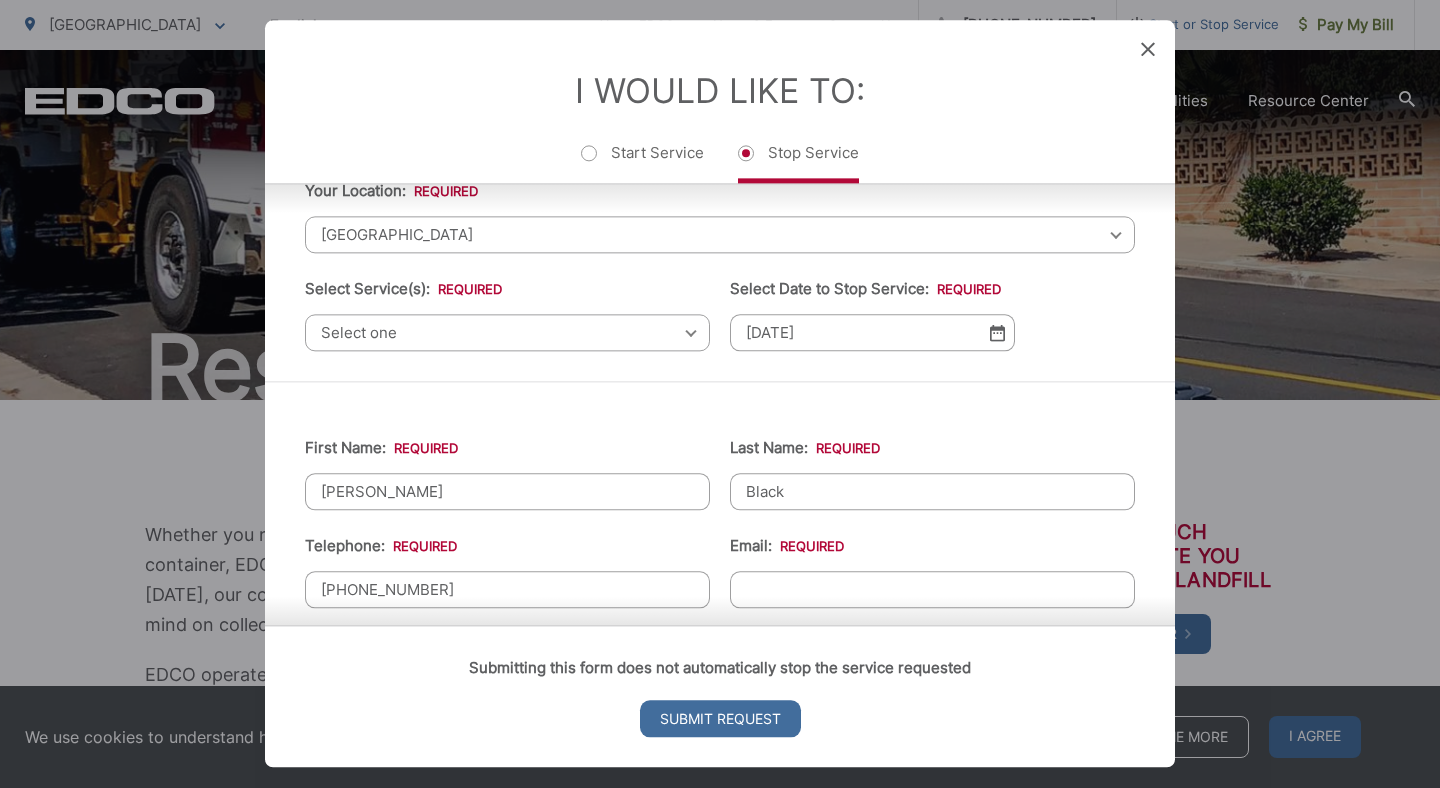 click on "Email: *" at bounding box center [932, 589] 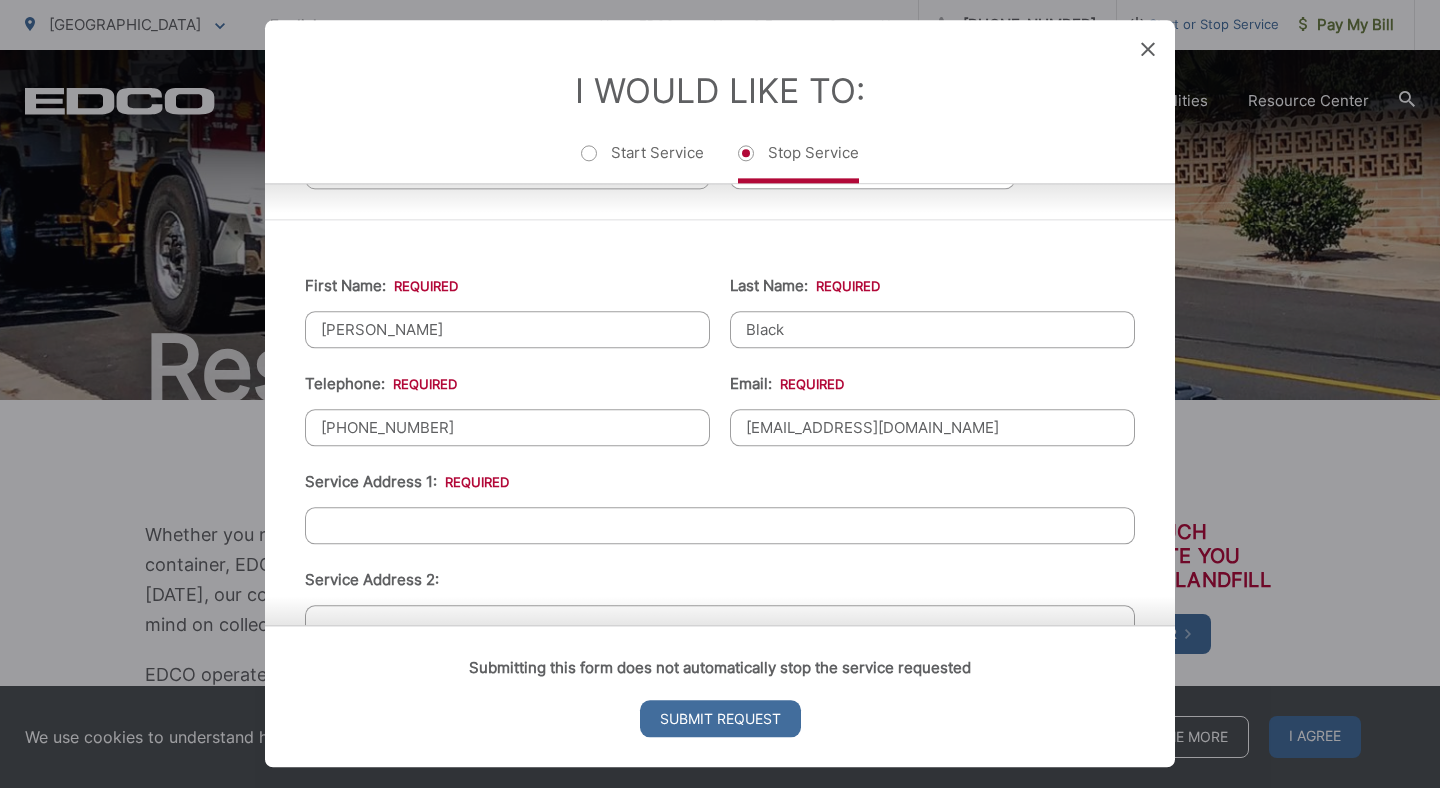 scroll, scrollTop: 256, scrollLeft: 0, axis: vertical 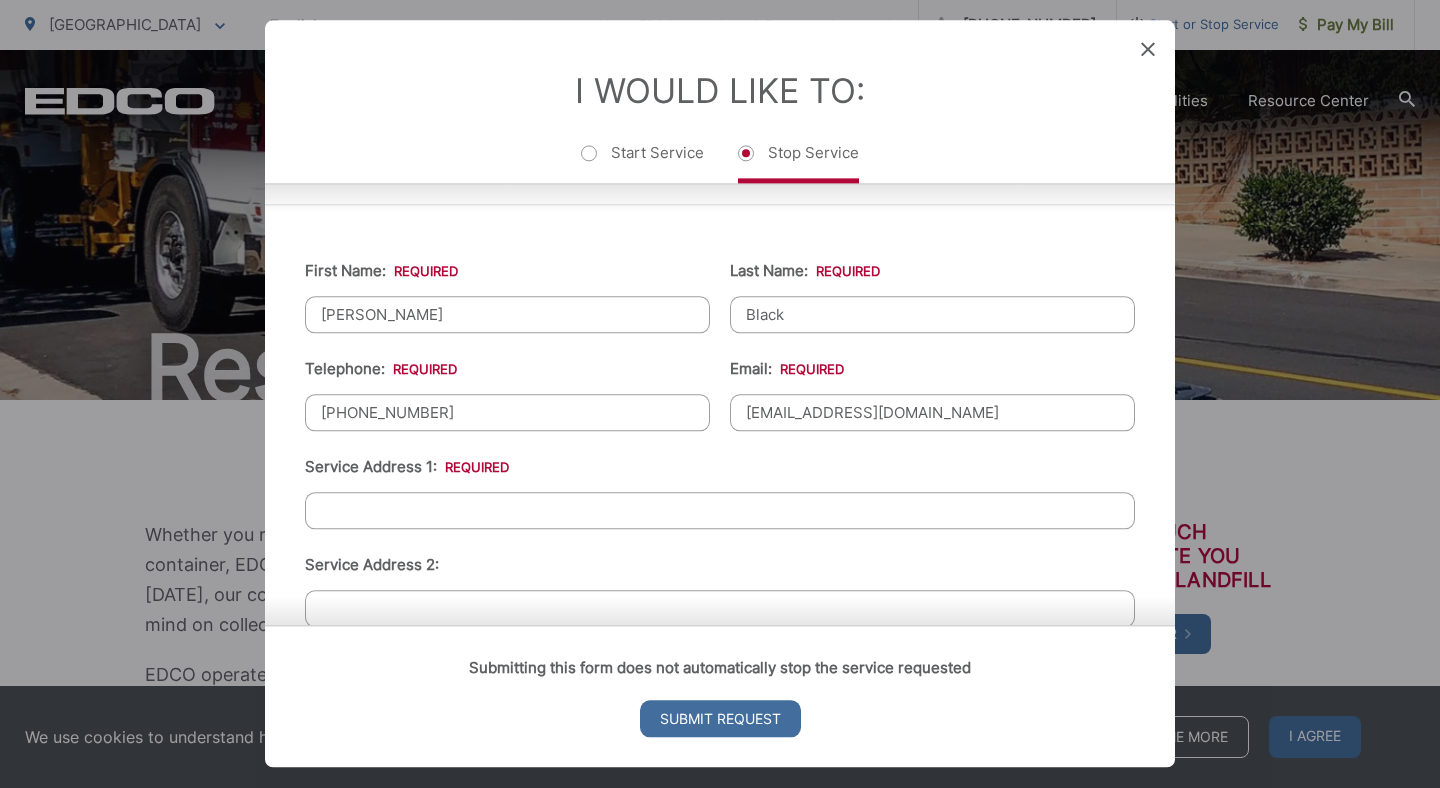 type on "[EMAIL_ADDRESS][DOMAIN_NAME]" 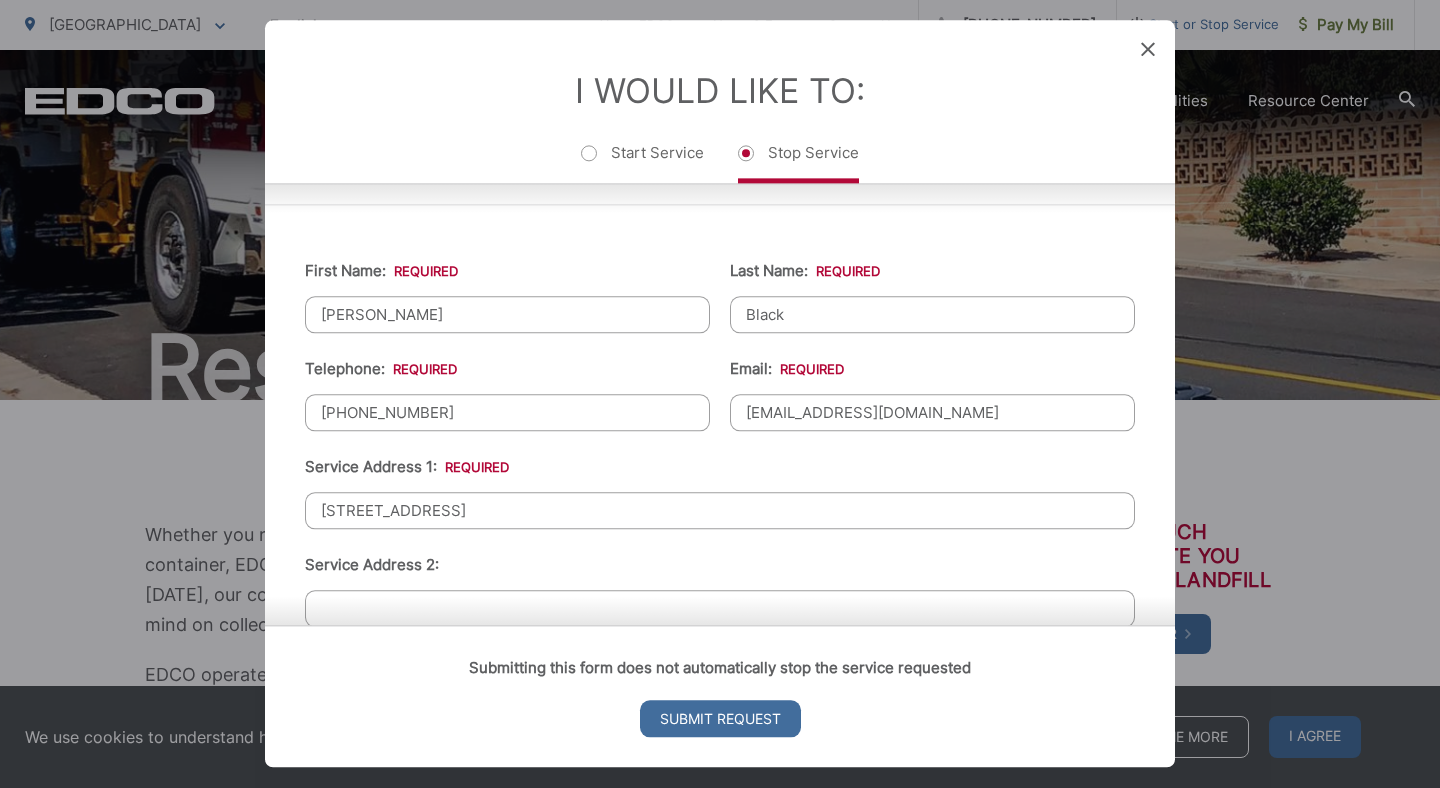 type on "[STREET_ADDRESS]" 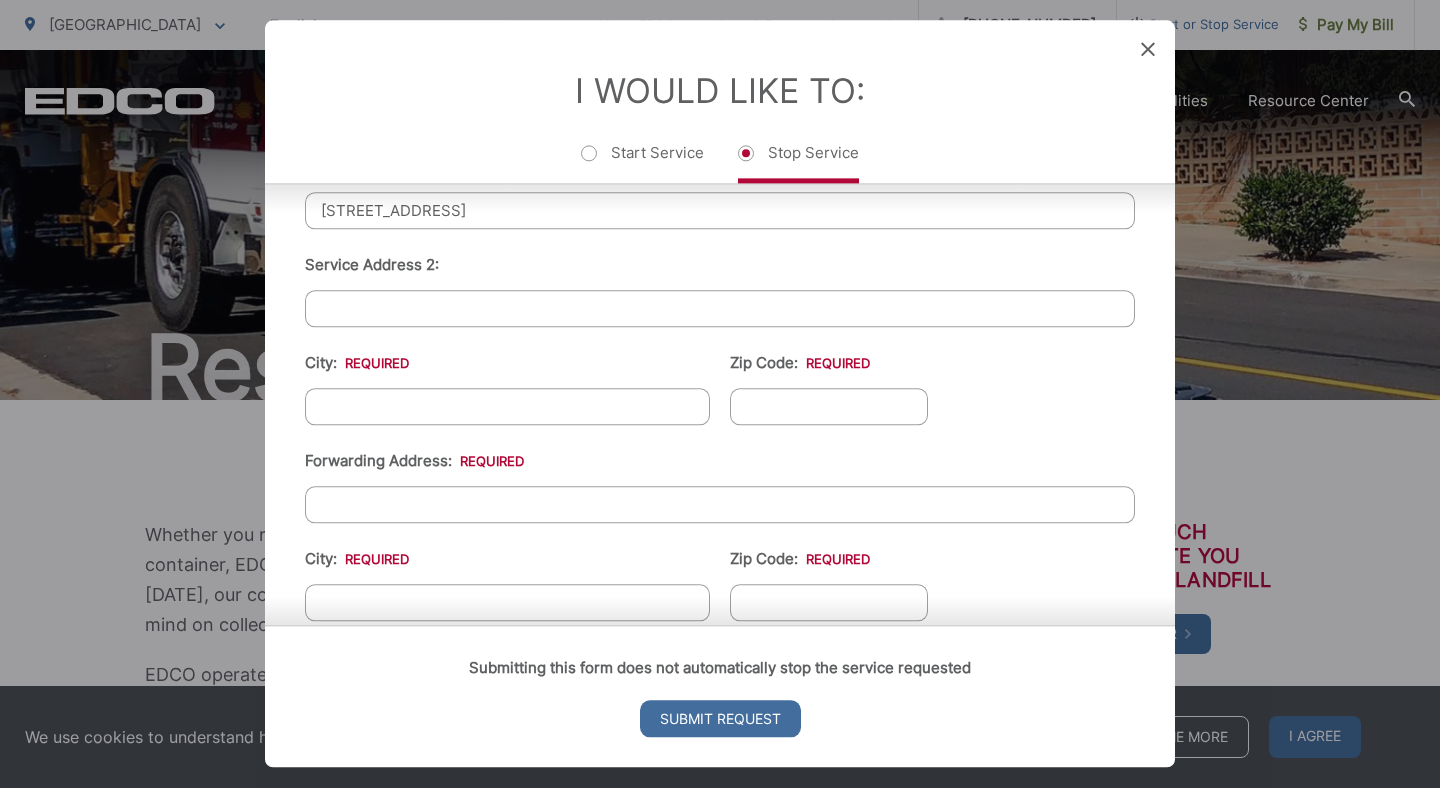 scroll, scrollTop: 557, scrollLeft: 0, axis: vertical 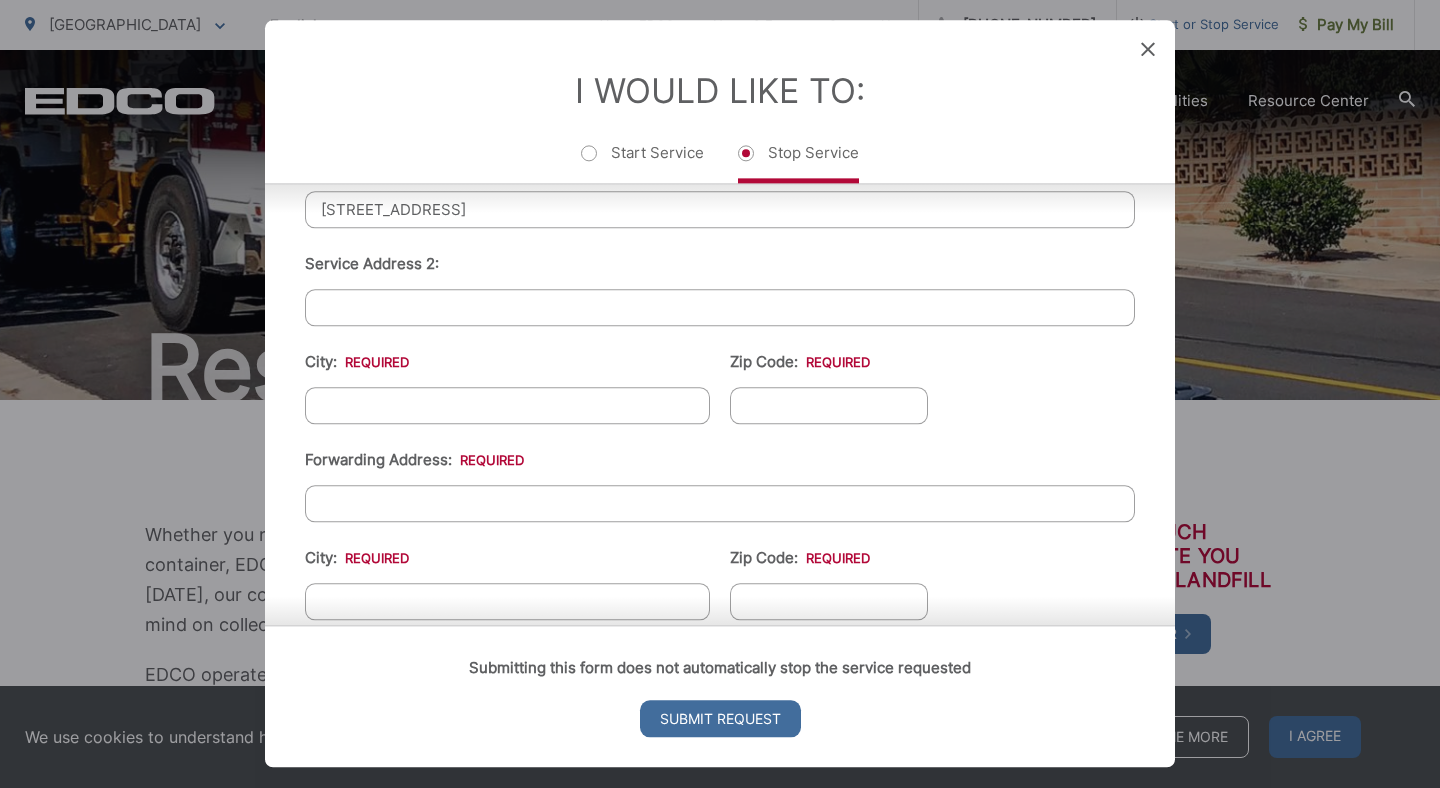 click on "City: *" at bounding box center [507, 405] 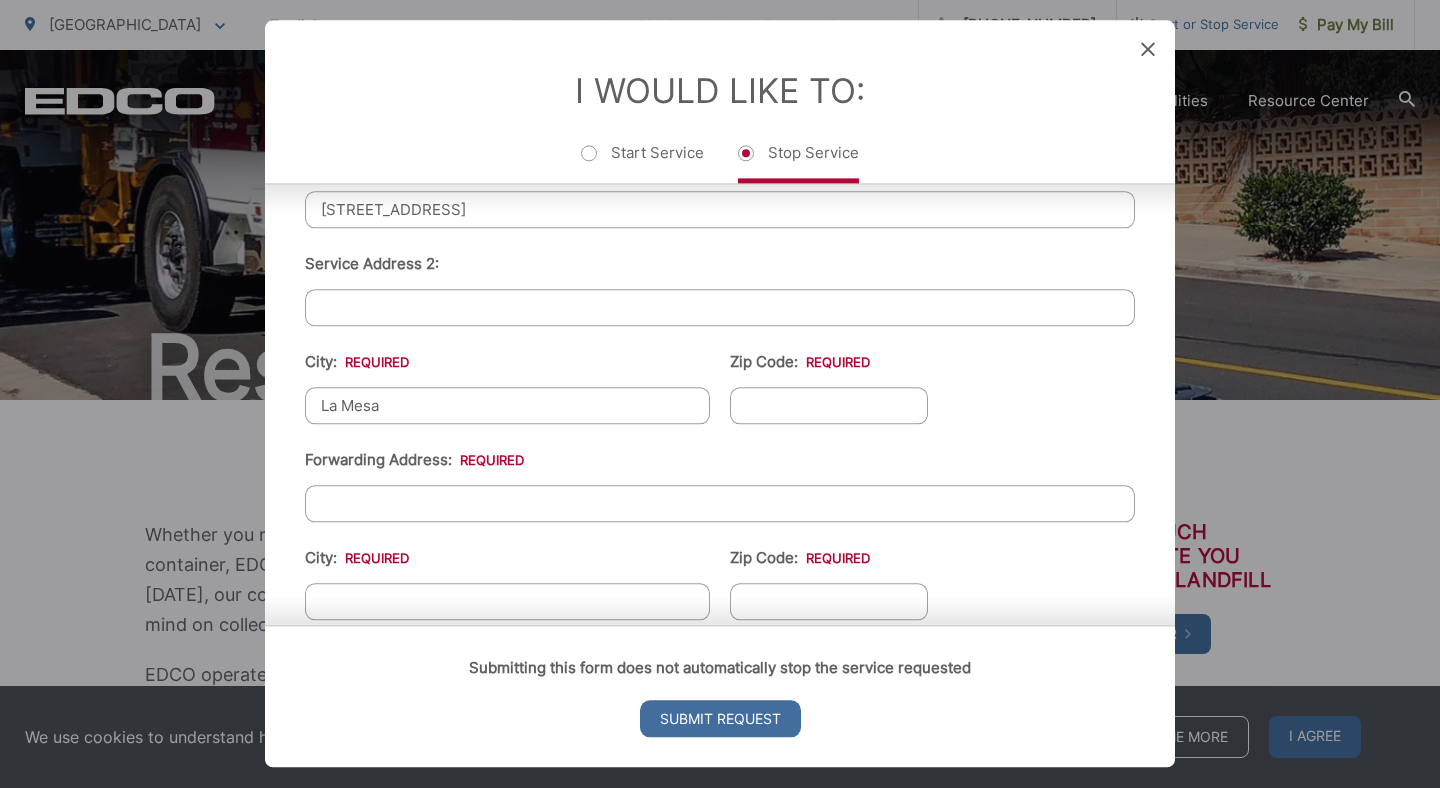 type on "La Mesa" 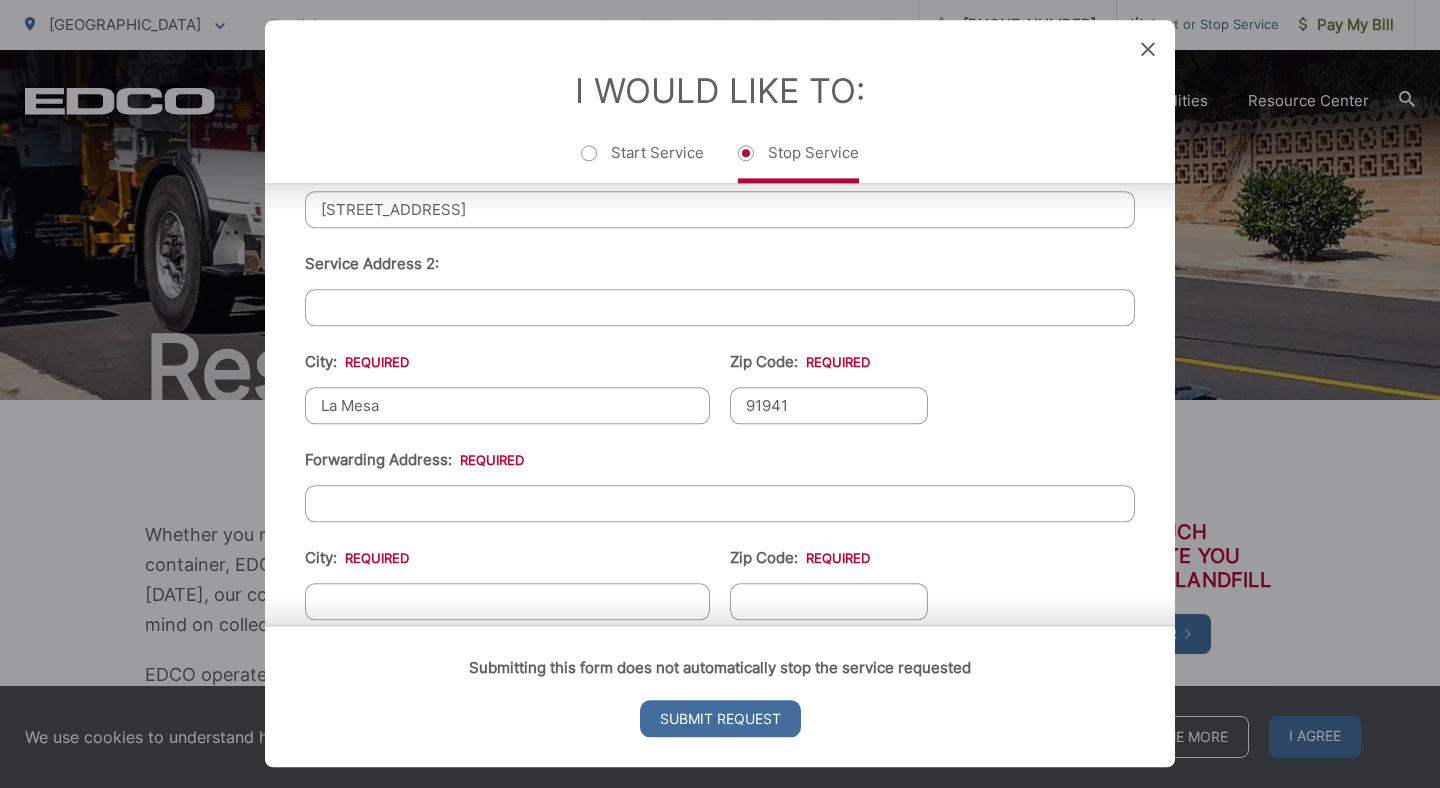 type on "91941" 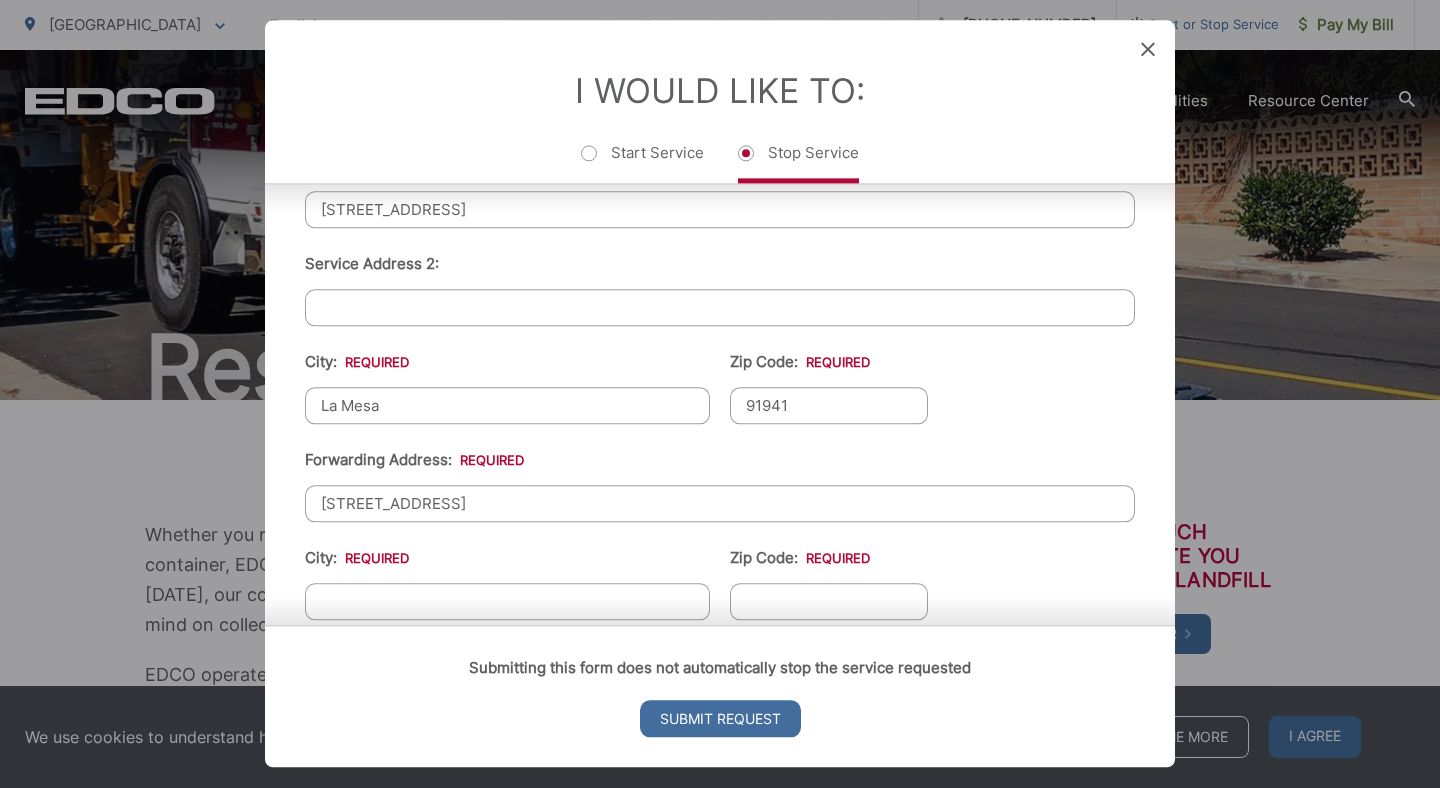 type on "[STREET_ADDRESS]" 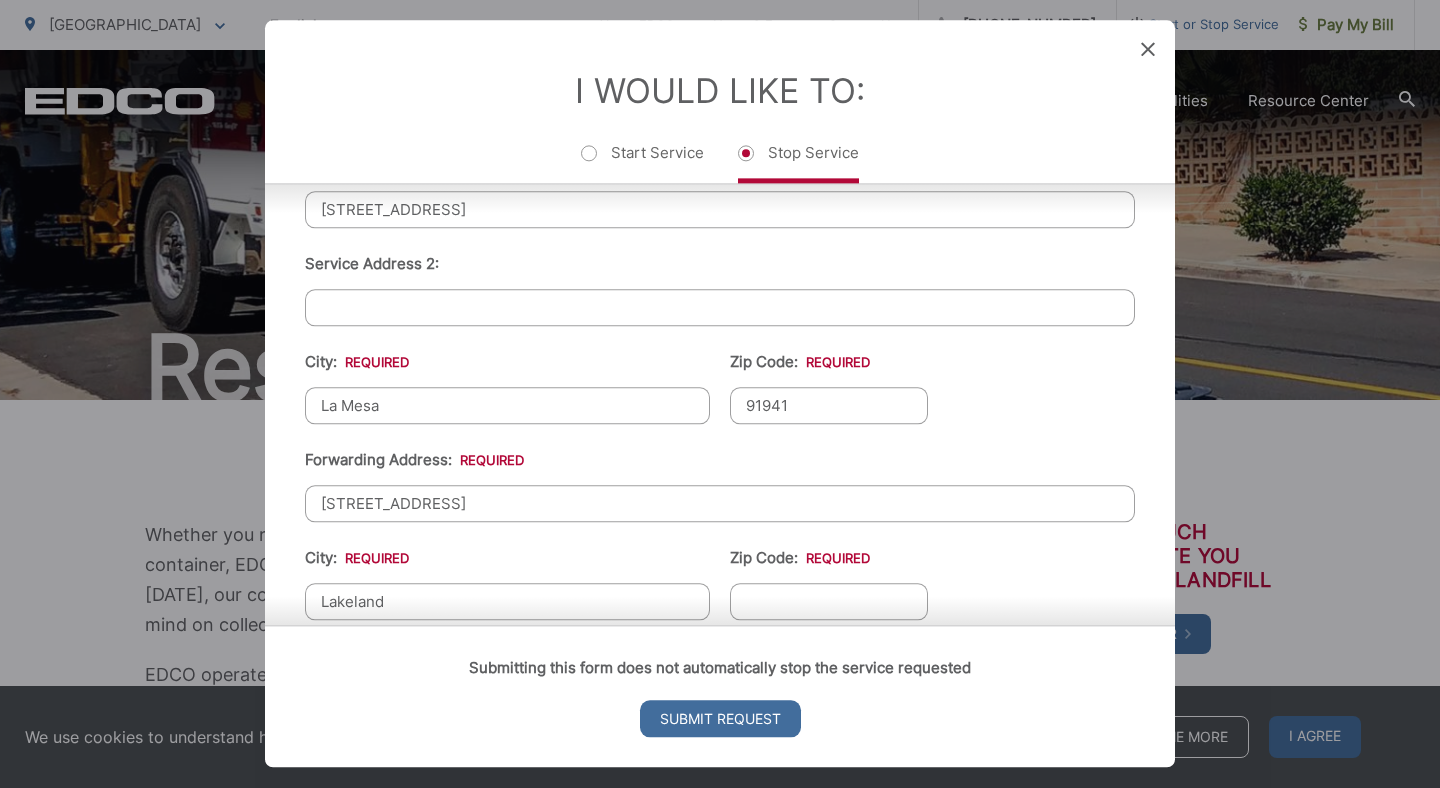 type on "Lakeland" 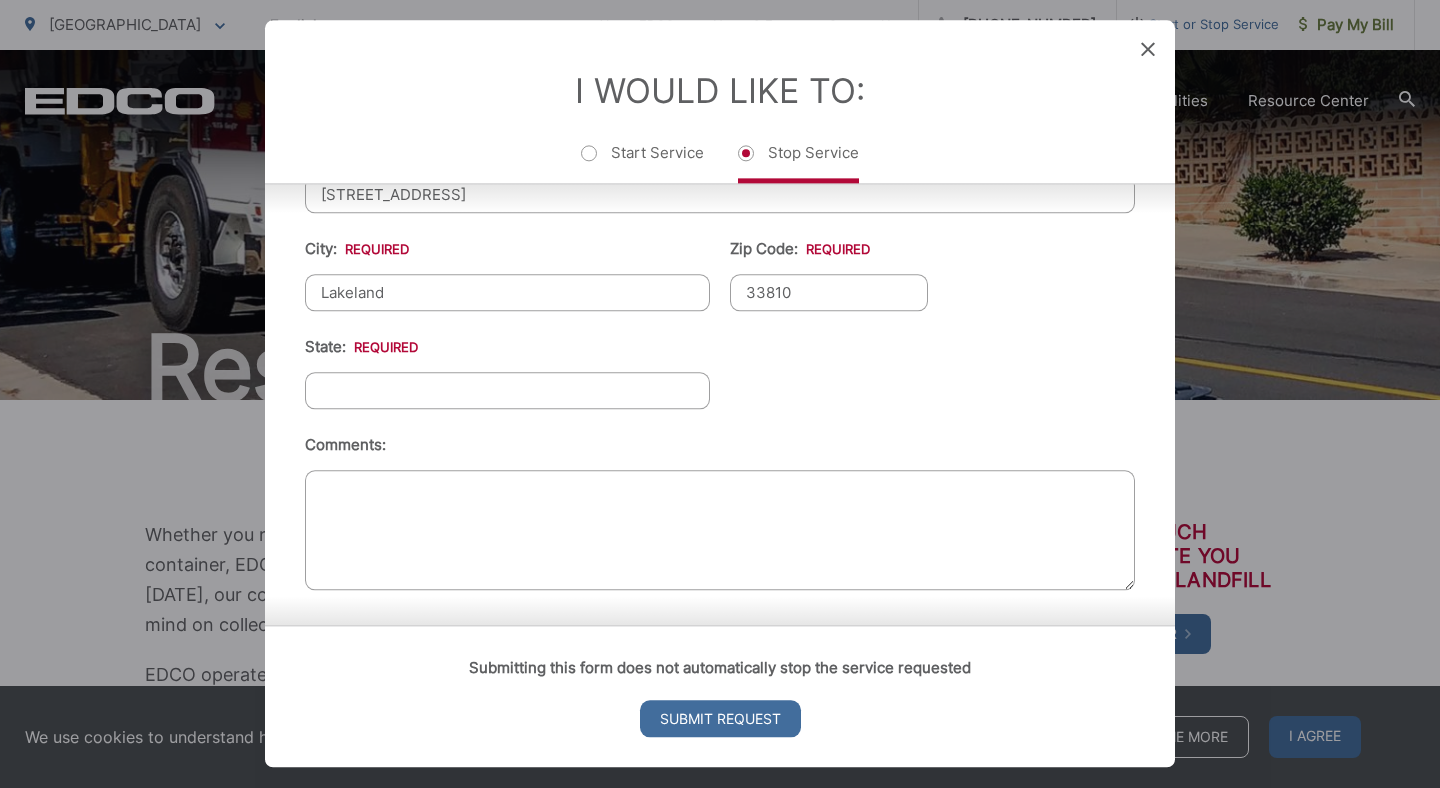 scroll, scrollTop: 865, scrollLeft: 0, axis: vertical 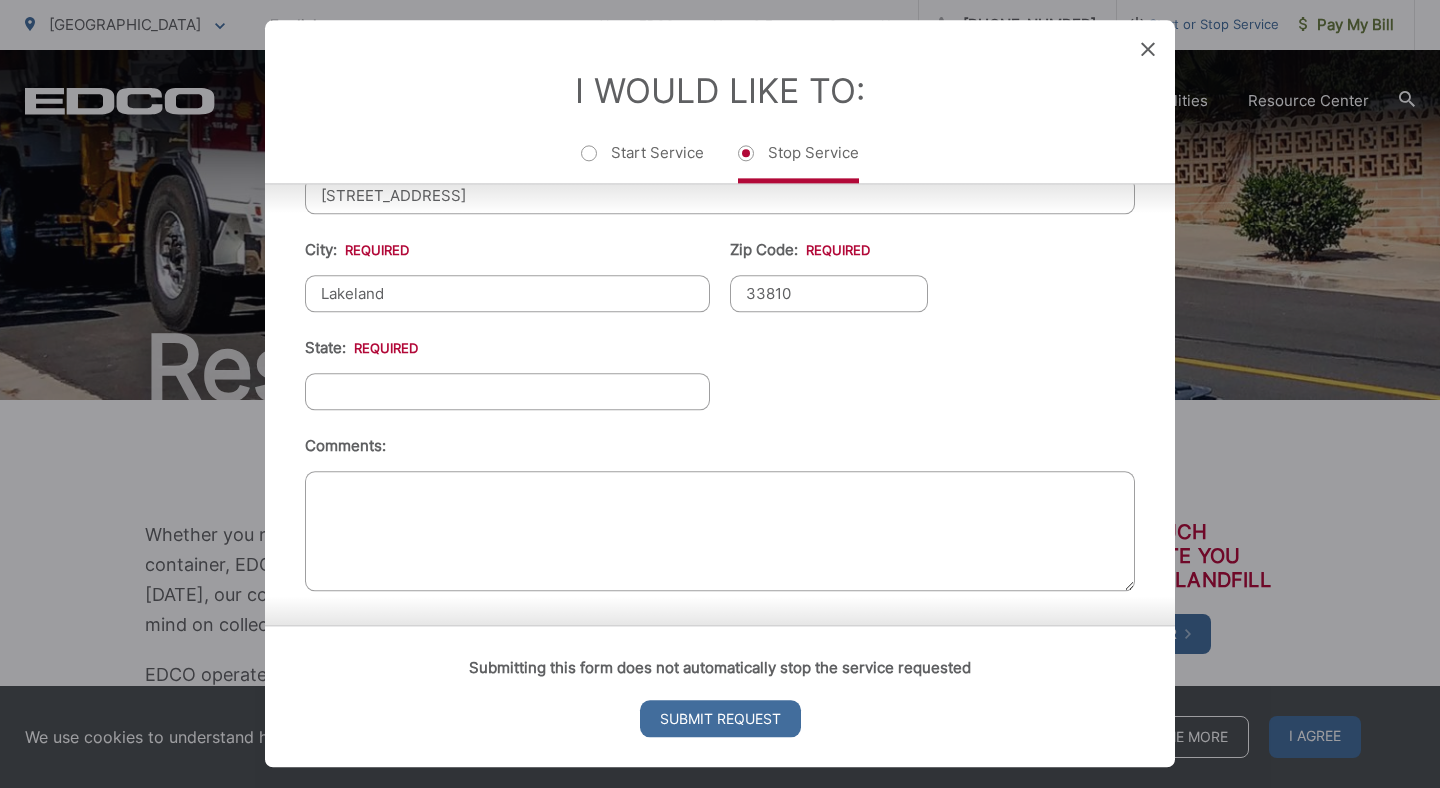 type on "33810" 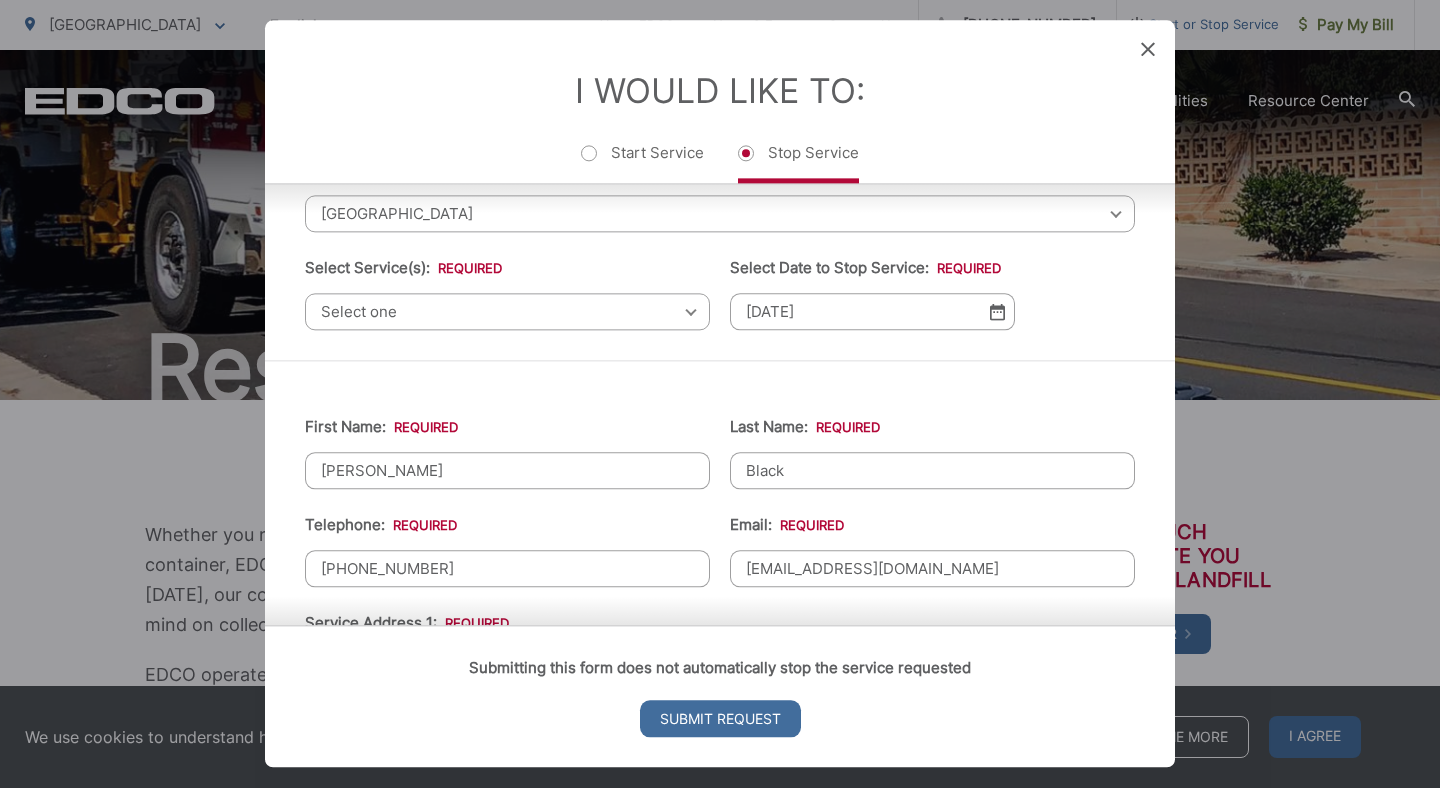 scroll, scrollTop: 99, scrollLeft: 0, axis: vertical 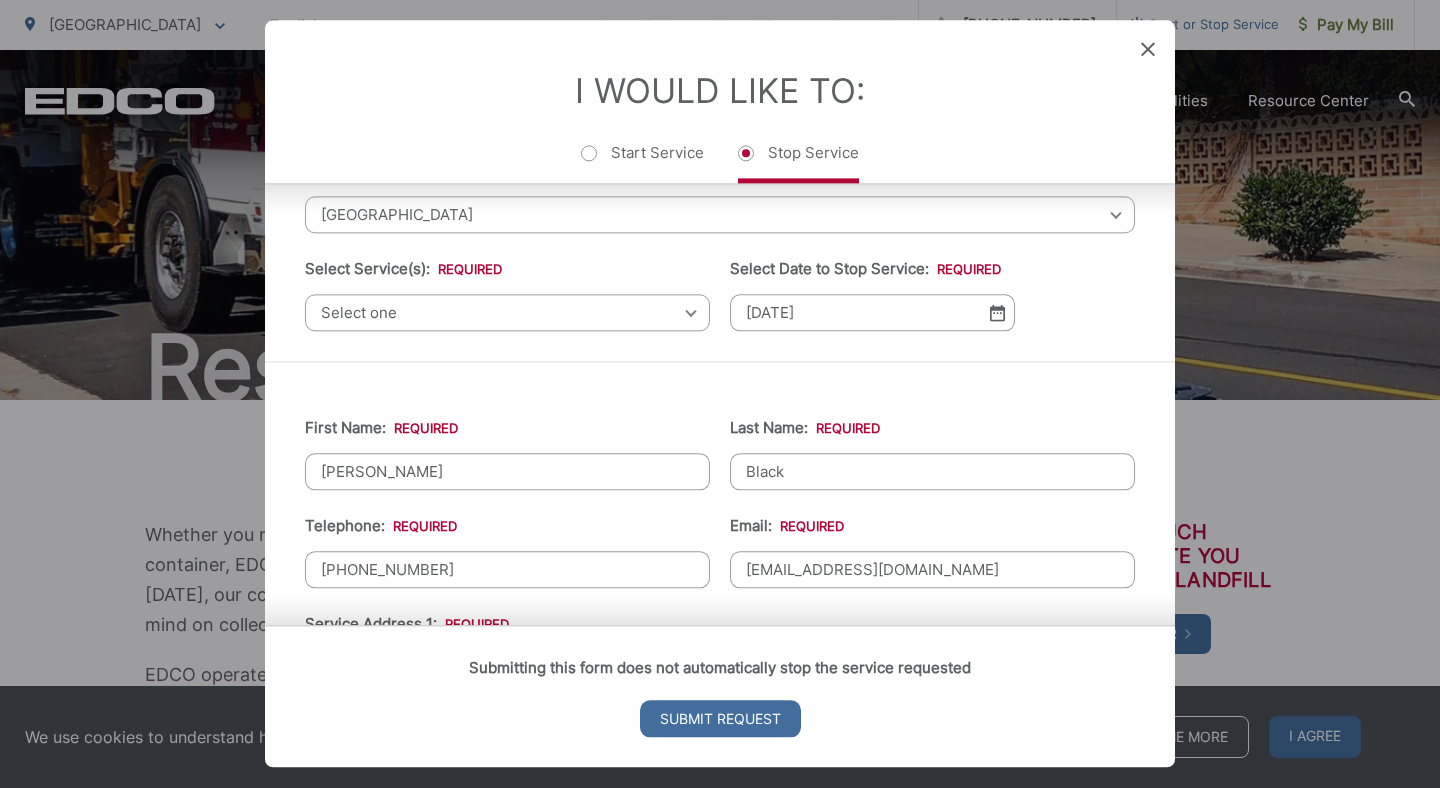type on "[US_STATE]" 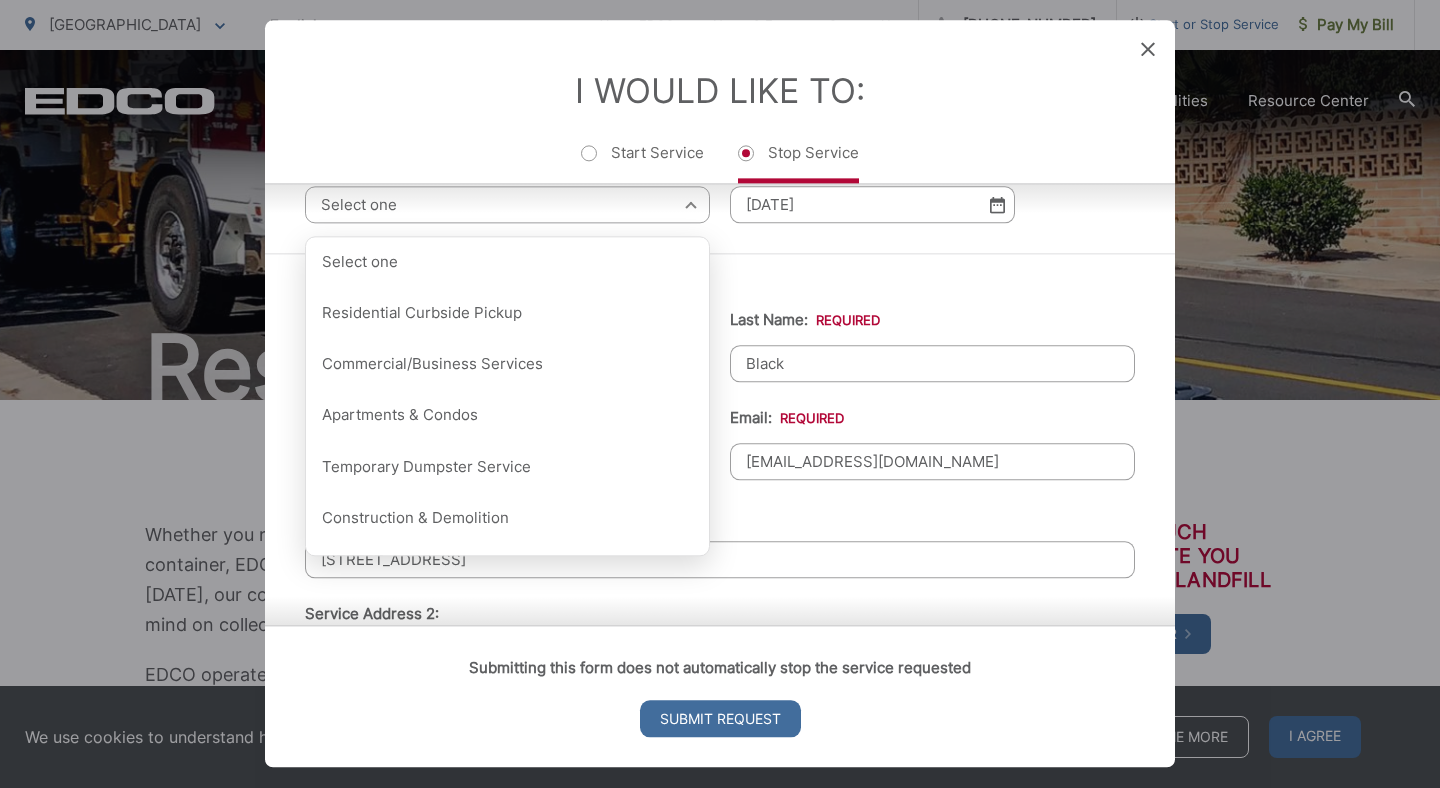 scroll, scrollTop: 215, scrollLeft: 0, axis: vertical 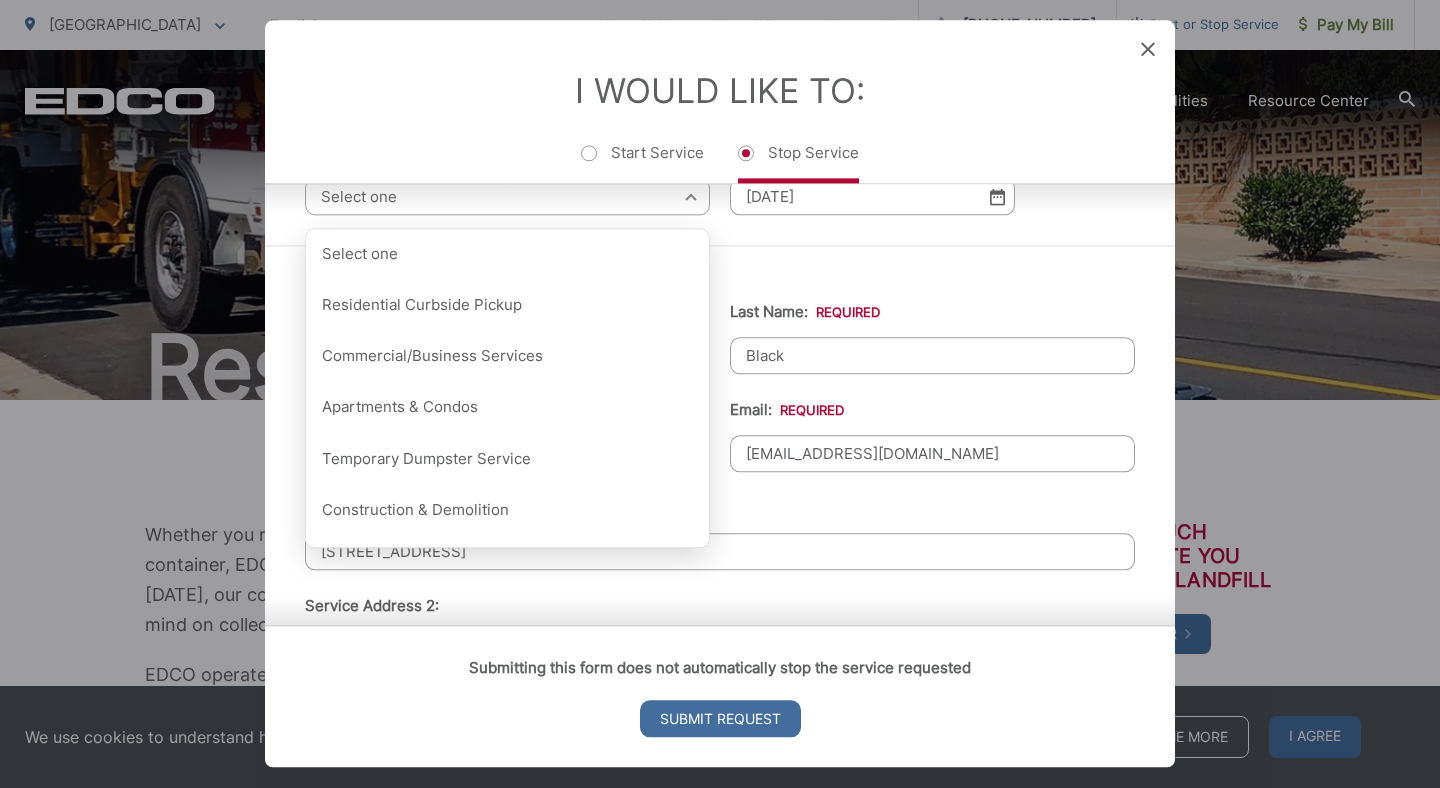 click on "First Name: * [PERSON_NAME] Last Name: * Black Telephone: * [PHONE_NUMBER] Email: *
[EMAIL_ADDRESS][DOMAIN_NAME]
Service Address 1: * [GEOGRAPHIC_DATA] Service Address 2: City: * [GEOGRAPHIC_DATA] Zip Code: * 91941 Billing Address: * Forwarding Address: * [STREET_ADDRESS]: * Lakeland Zip Code: * 33810 State: * [US_STATE] Comments:" at bounding box center (720, 761) 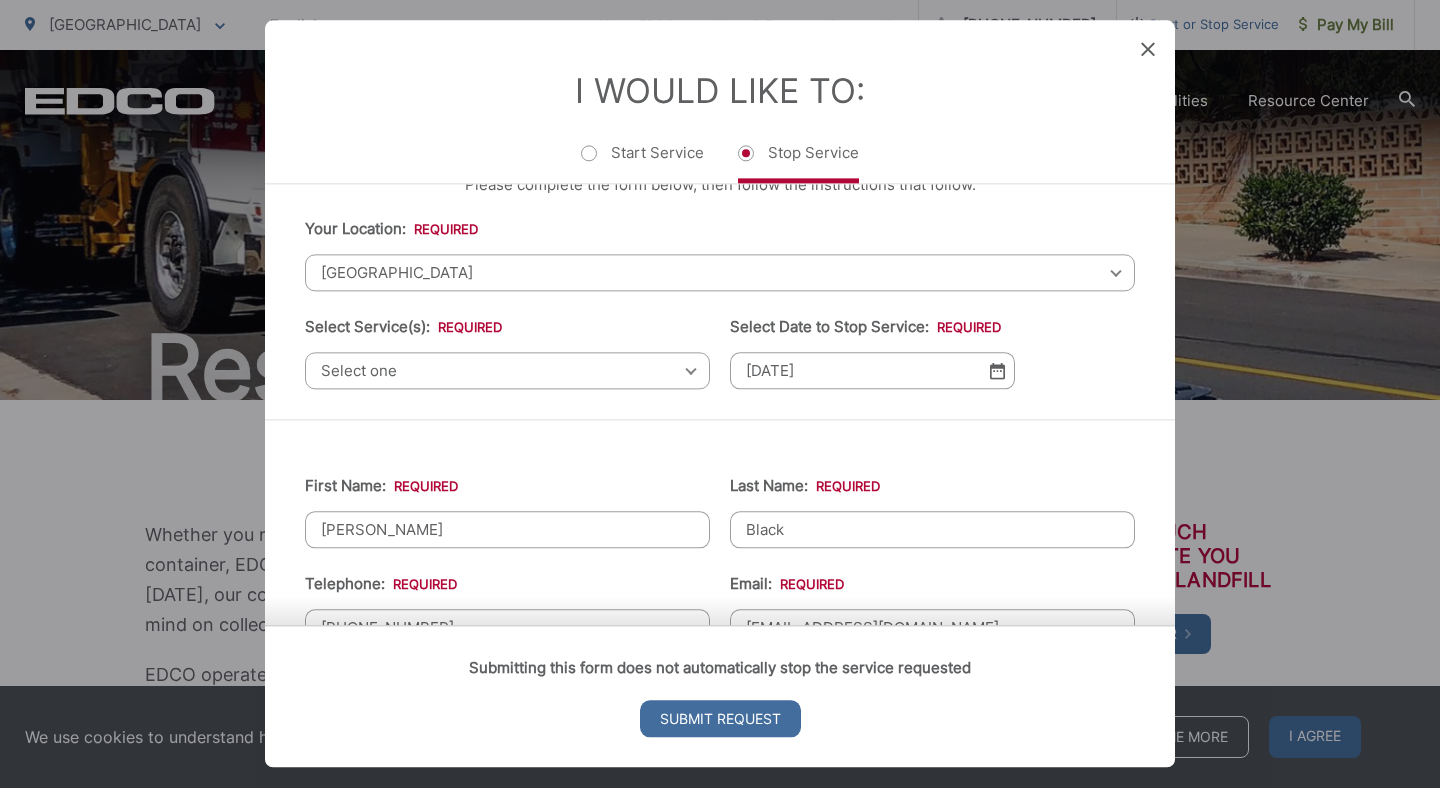 scroll, scrollTop: 0, scrollLeft: 0, axis: both 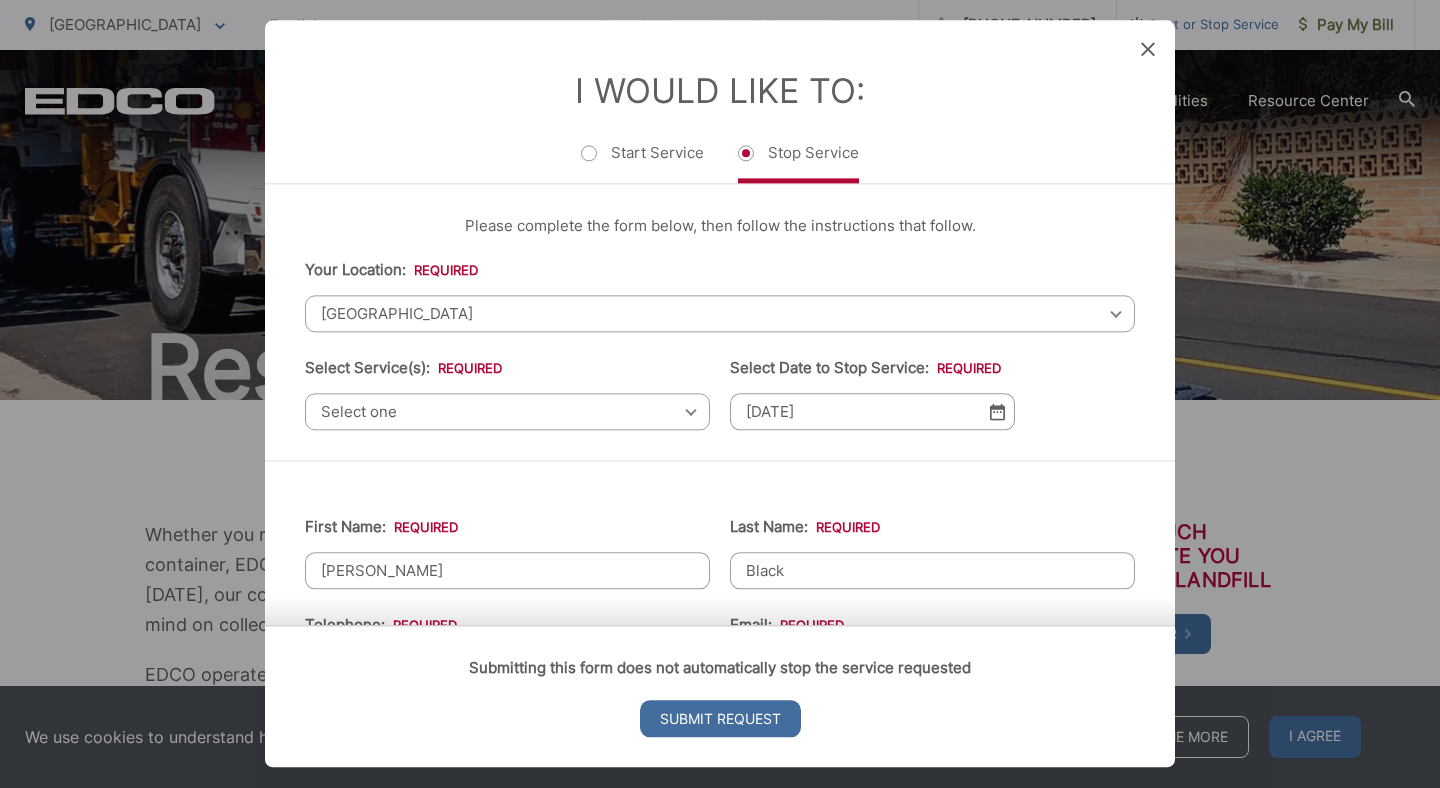 click on "[GEOGRAPHIC_DATA]" at bounding box center (720, 313) 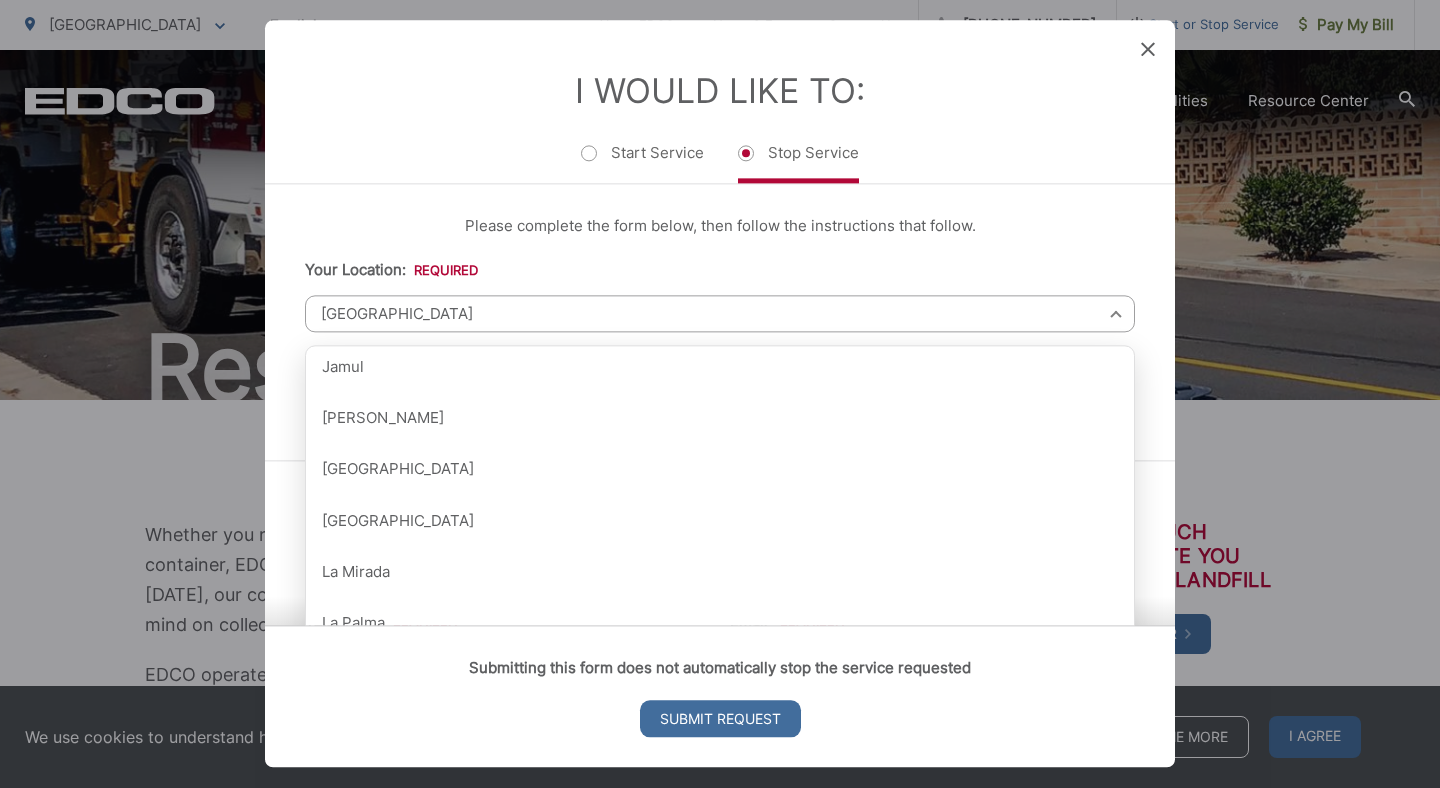 scroll, scrollTop: 1180, scrollLeft: 0, axis: vertical 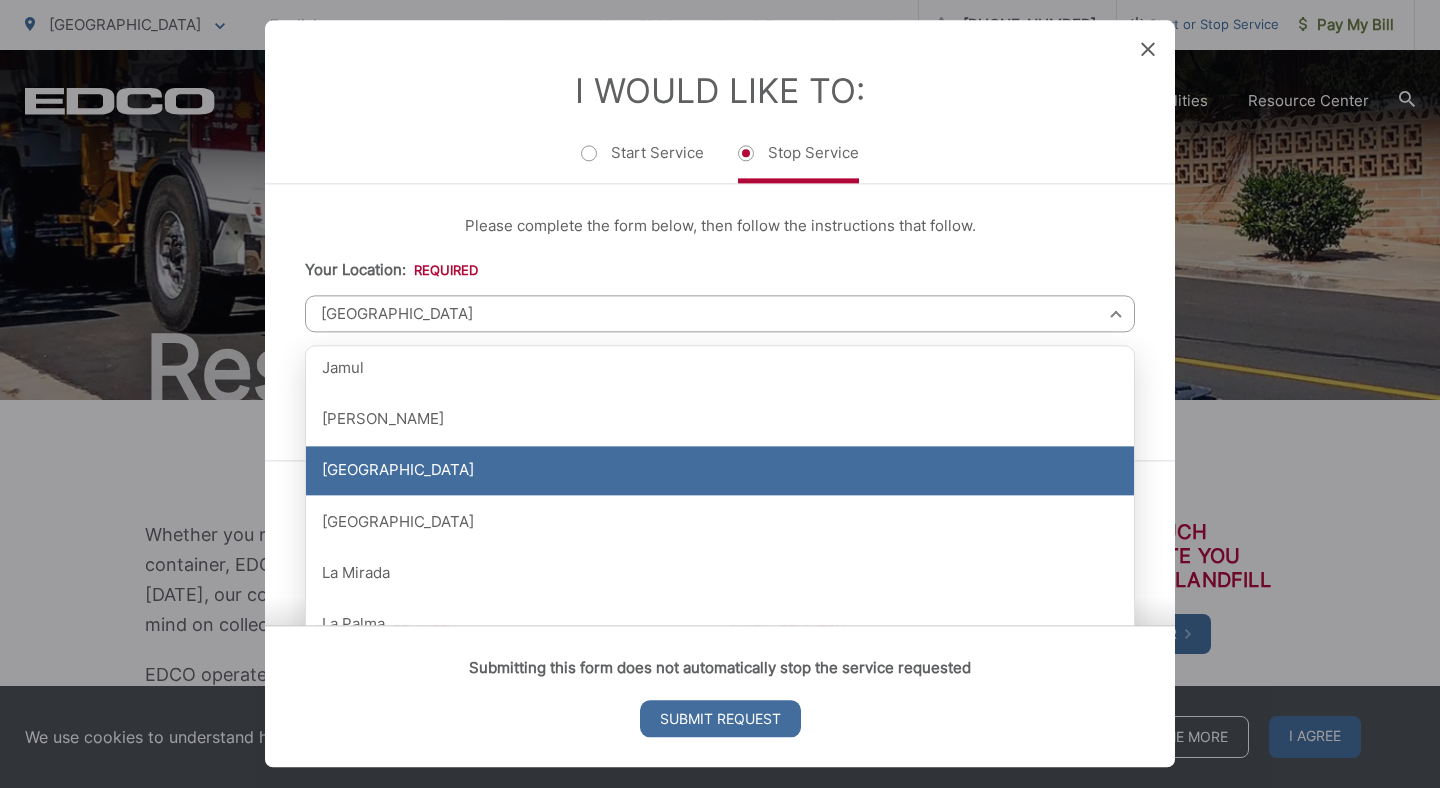 click on "[GEOGRAPHIC_DATA]" at bounding box center [720, 471] 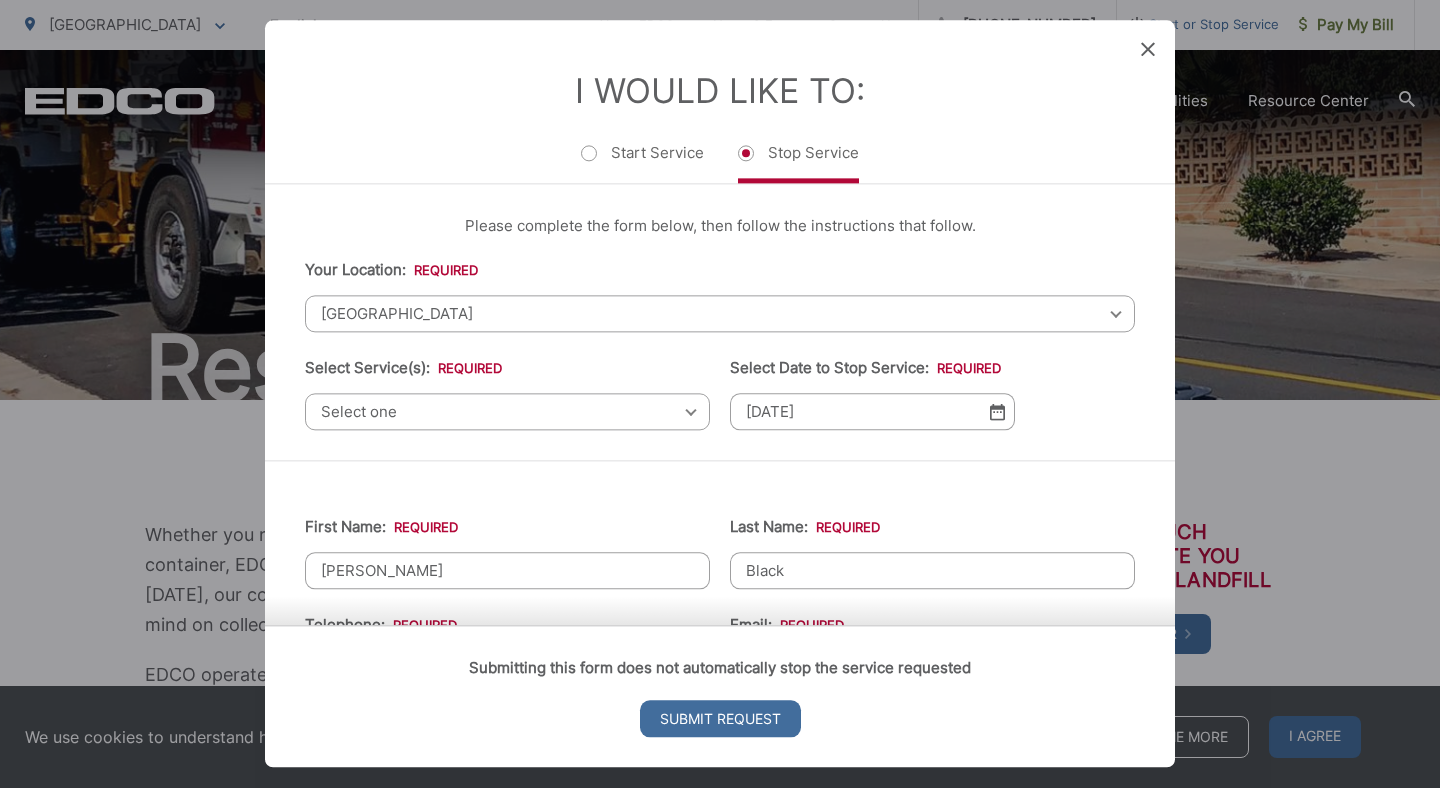click on "First Name: * [PERSON_NAME] Last Name: * Black Telephone: * [PHONE_NUMBER] Email: *
[EMAIL_ADDRESS][DOMAIN_NAME]
Service Address 1: * [GEOGRAPHIC_DATA] Service Address 2: City: * [GEOGRAPHIC_DATA] Zip Code: * 91941 Billing Address: * Forwarding Address: * [STREET_ADDRESS]: * Lakeland Zip Code: * 33810 State: * [US_STATE] Comments:" at bounding box center [720, 976] 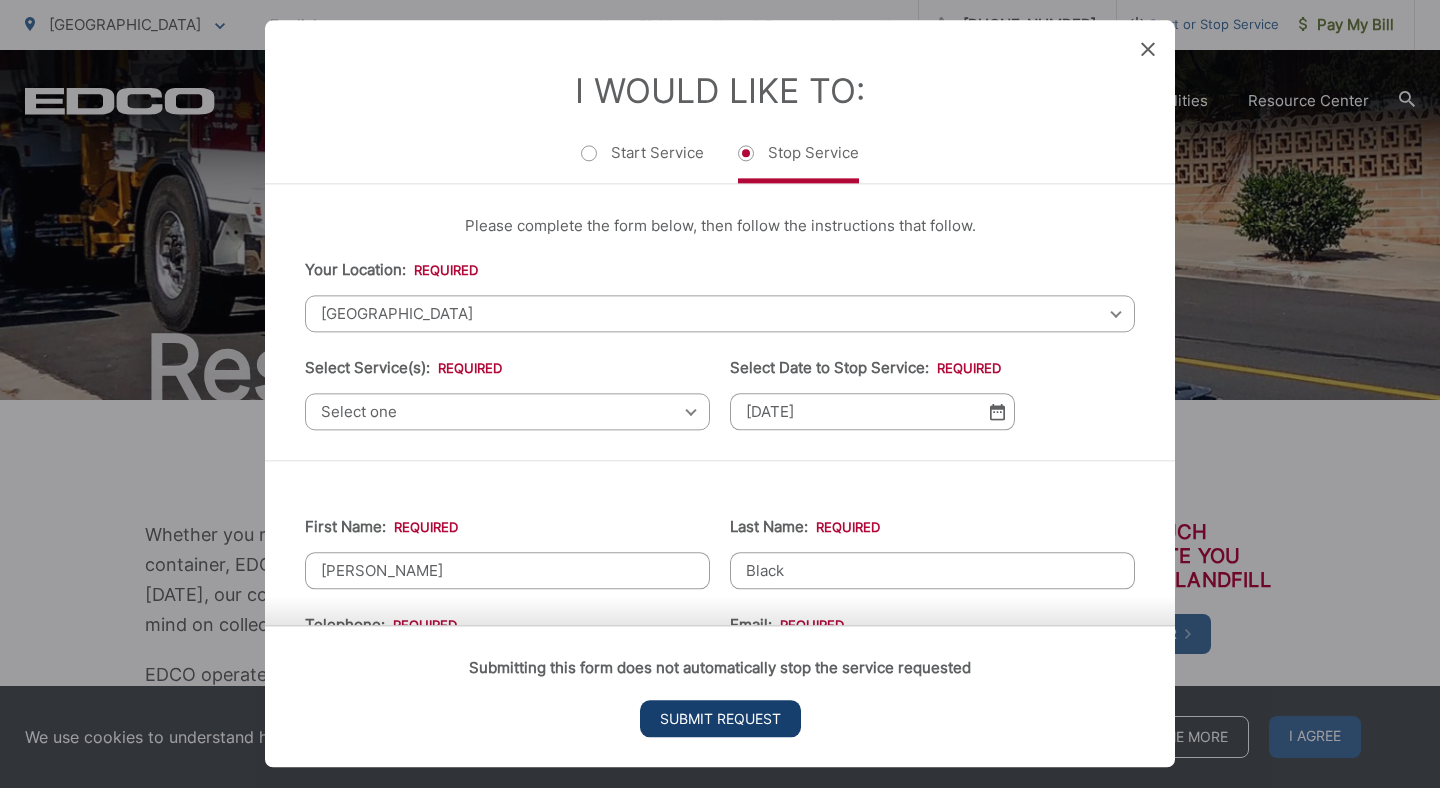 click on "Submit Request" at bounding box center (720, 719) 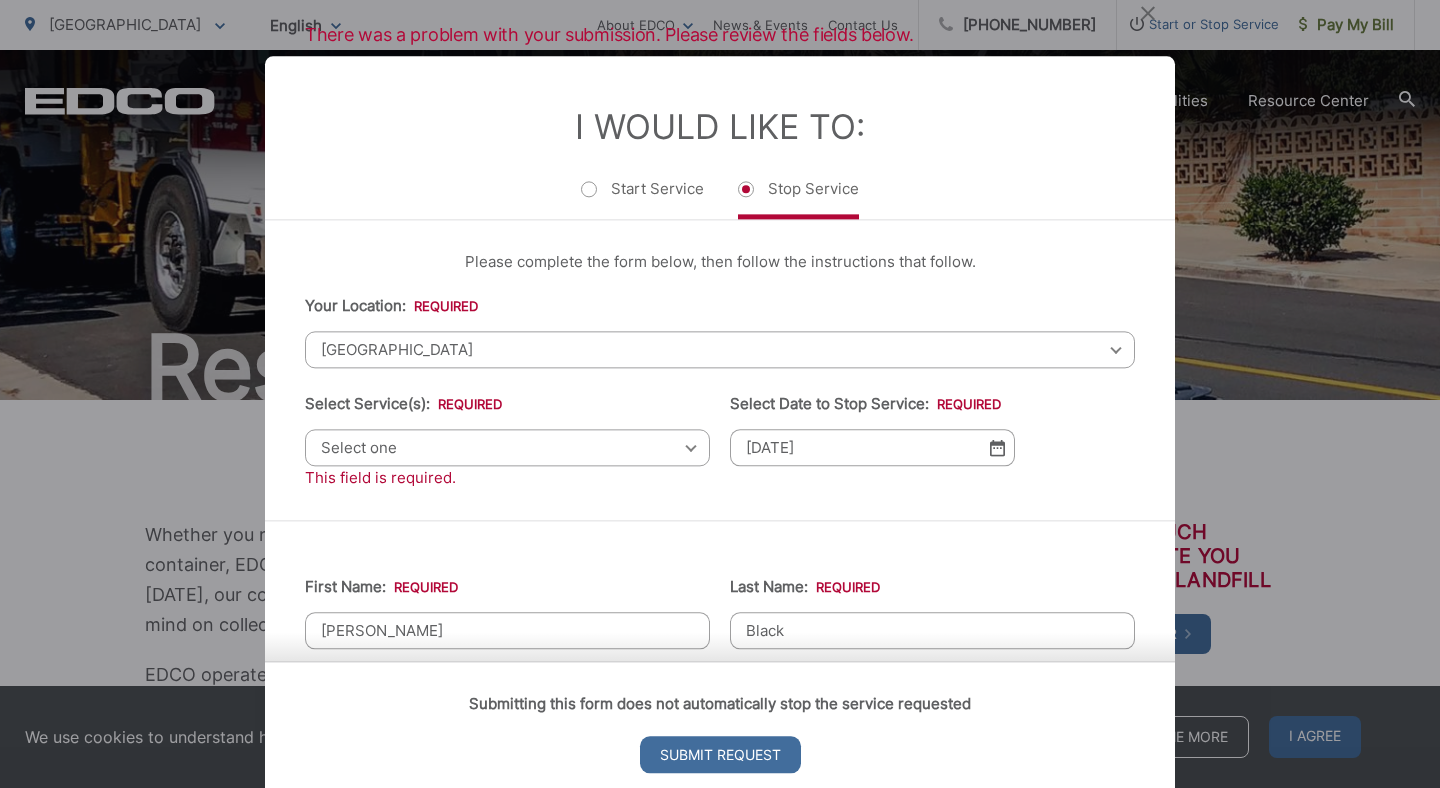 click on "Select one" at bounding box center [507, 447] 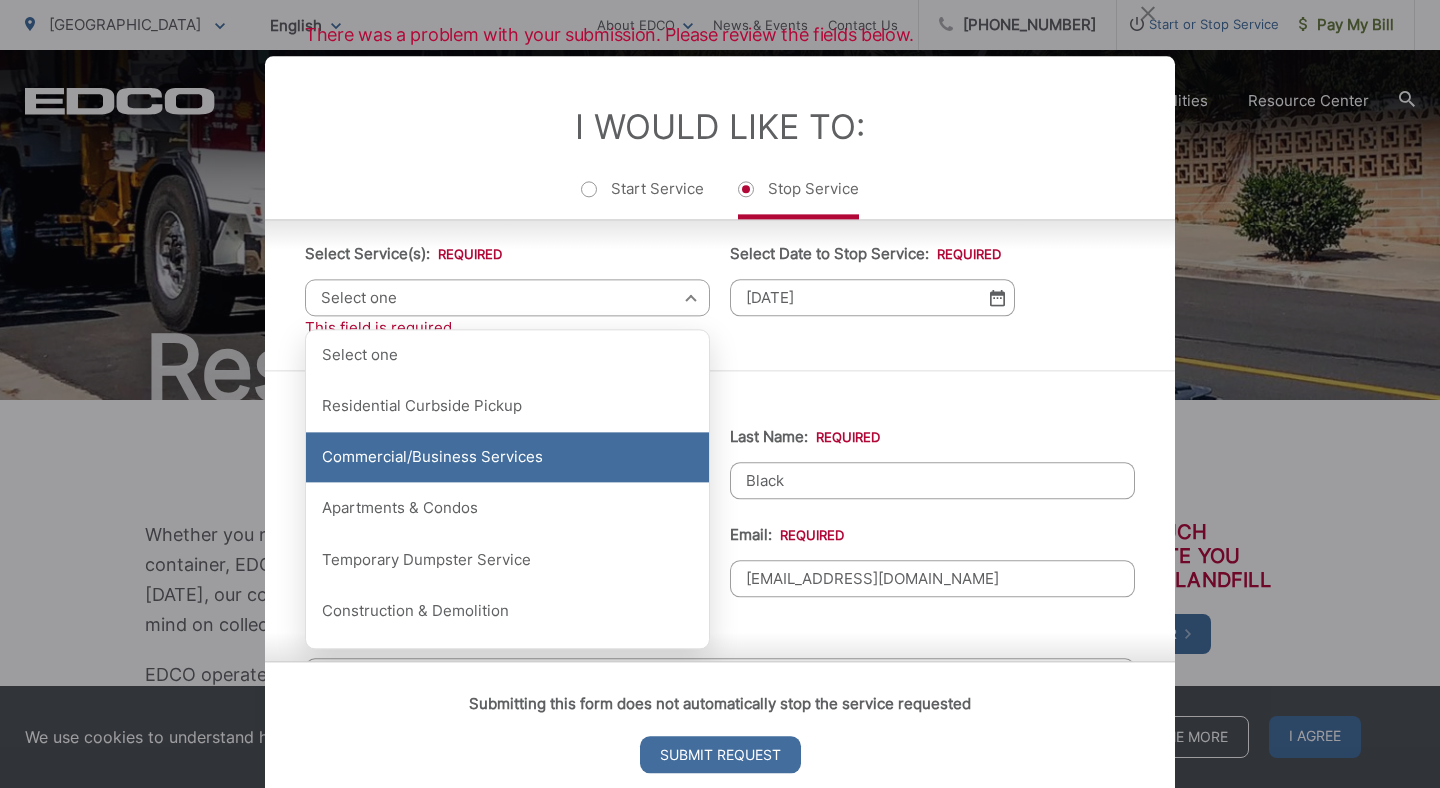 scroll, scrollTop: 148, scrollLeft: 0, axis: vertical 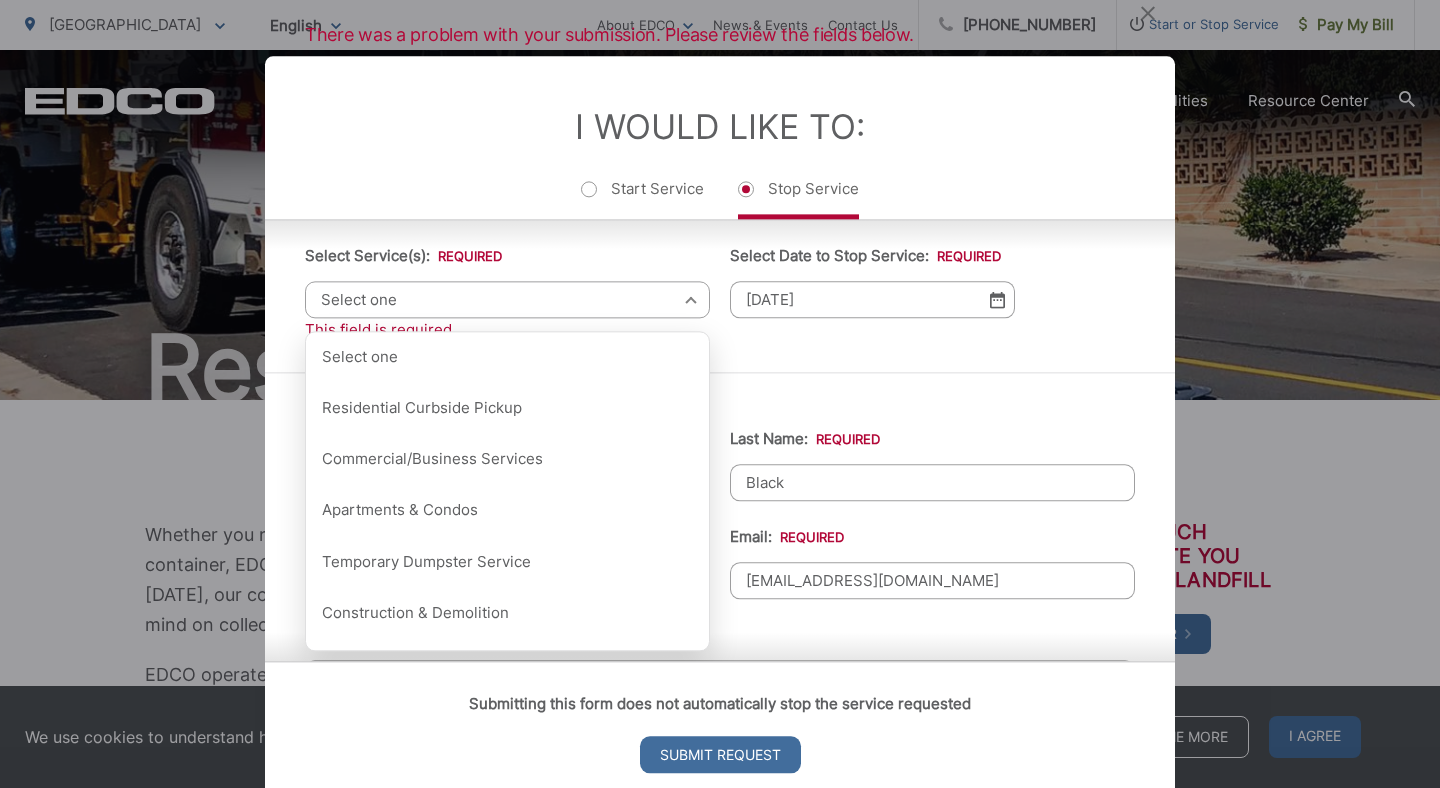 click on "First Name: * [PERSON_NAME] Last Name: * Black Telephone: * [PHONE_NUMBER] Email: *
[EMAIL_ADDRESS][DOMAIN_NAME]
Service Address 1: * [GEOGRAPHIC_DATA] Service Address 2: City: * [GEOGRAPHIC_DATA] Zip Code: * 91941 Billing Address: * Forwarding Address: * [STREET_ADDRESS]: * Lakeland Zip Code: * 33810 State: * [US_STATE] Comments:" at bounding box center [720, 888] 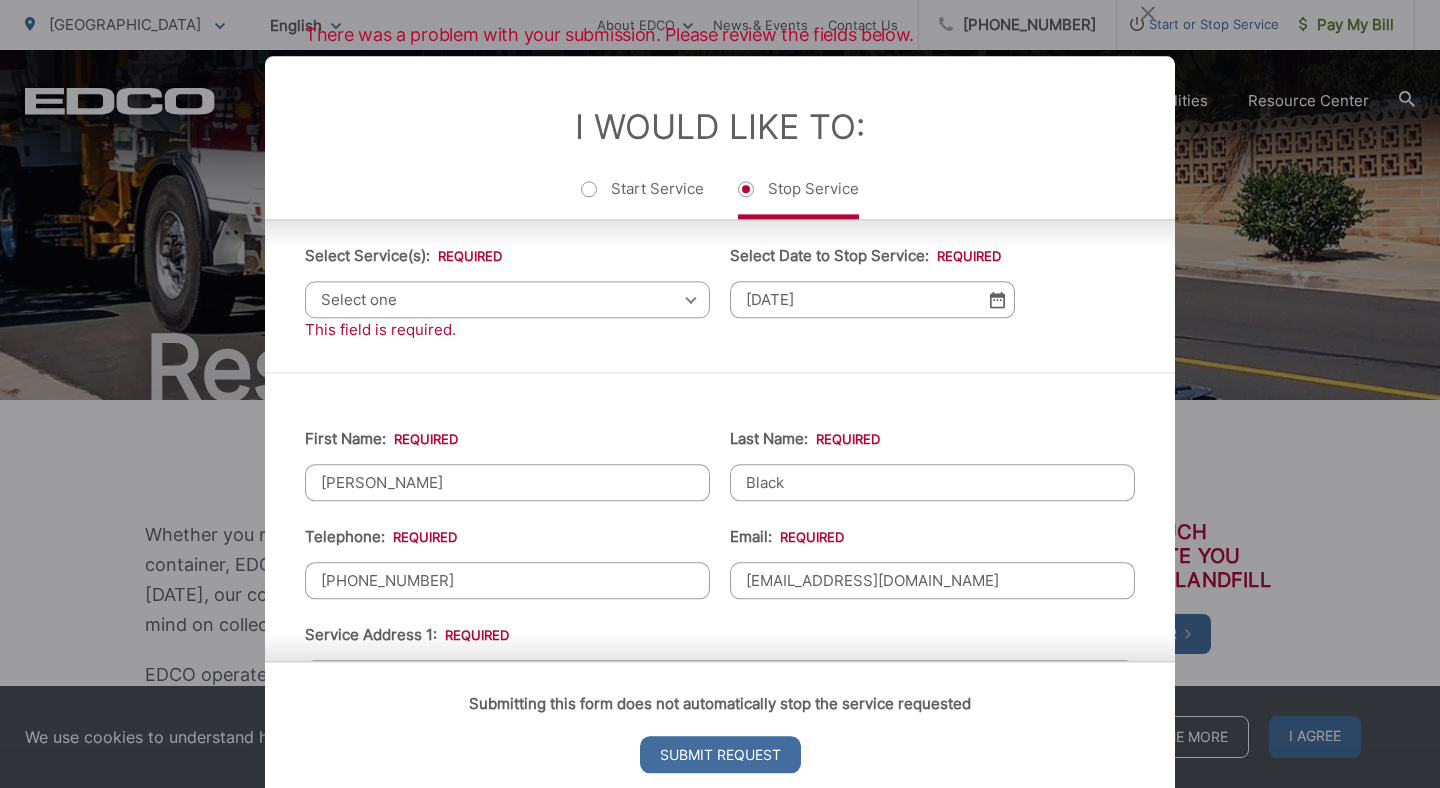 click on "There was a problem with your submission. Please review the fields below.
Entry Status None In Progress Completed None None In Progress Completed
I Would Like To:
Start Service
Stop Service
Please complete the form below, then follow the instructions that follow.
Your Location: * Select your location Alpine [GEOGRAPHIC_DATA][PERSON_NAME][GEOGRAPHIC_DATA][GEOGRAPHIC_DATA] [GEOGRAPHIC_DATA] [GEOGRAPHIC_DATA] Corporate [GEOGRAPHIC_DATA] [GEOGRAPHIC_DATA] [GEOGRAPHIC_DATA] City of [GEOGRAPHIC_DATA] [GEOGRAPHIC_DATA] [GEOGRAPHIC_DATA] [GEOGRAPHIC_DATA] [GEOGRAPHIC_DATA] [GEOGRAPHIC_DATA] [GEOGRAPHIC_DATA] [GEOGRAPHIC_DATA] [GEOGRAPHIC_DATA] [GEOGRAPHIC_DATA] [GEOGRAPHIC_DATA][PERSON_NAME][GEOGRAPHIC_DATA] [GEOGRAPHIC_DATA] [GEOGRAPHIC_DATA] [GEOGRAPHIC_DATA] [GEOGRAPHIC_DATA] [GEOGRAPHIC_DATA] [GEOGRAPHIC_DATA] [GEOGRAPHIC_DATA] [GEOGRAPHIC_DATA] [GEOGRAPHIC_DATA] [GEOGRAPHIC_DATA] [GEOGRAPHIC_DATA] [GEOGRAPHIC_DATA] [GEOGRAPHIC_DATA] [GEOGRAPHIC_DATA] [GEOGRAPHIC_DATA] [GEOGRAPHIC_DATA] [GEOGRAPHIC_DATA] [GEOGRAPHIC_DATA] [GEOGRAPHIC_DATA] [GEOGRAPHIC_DATA] [GEOGRAPHIC_DATA] [GEOGRAPHIC_DATA] [GEOGRAPHIC_DATA] [GEOGRAPHIC_DATA] [GEOGRAPHIC_DATA] [GEOGRAPHIC_DATA] *" at bounding box center (720, 394) 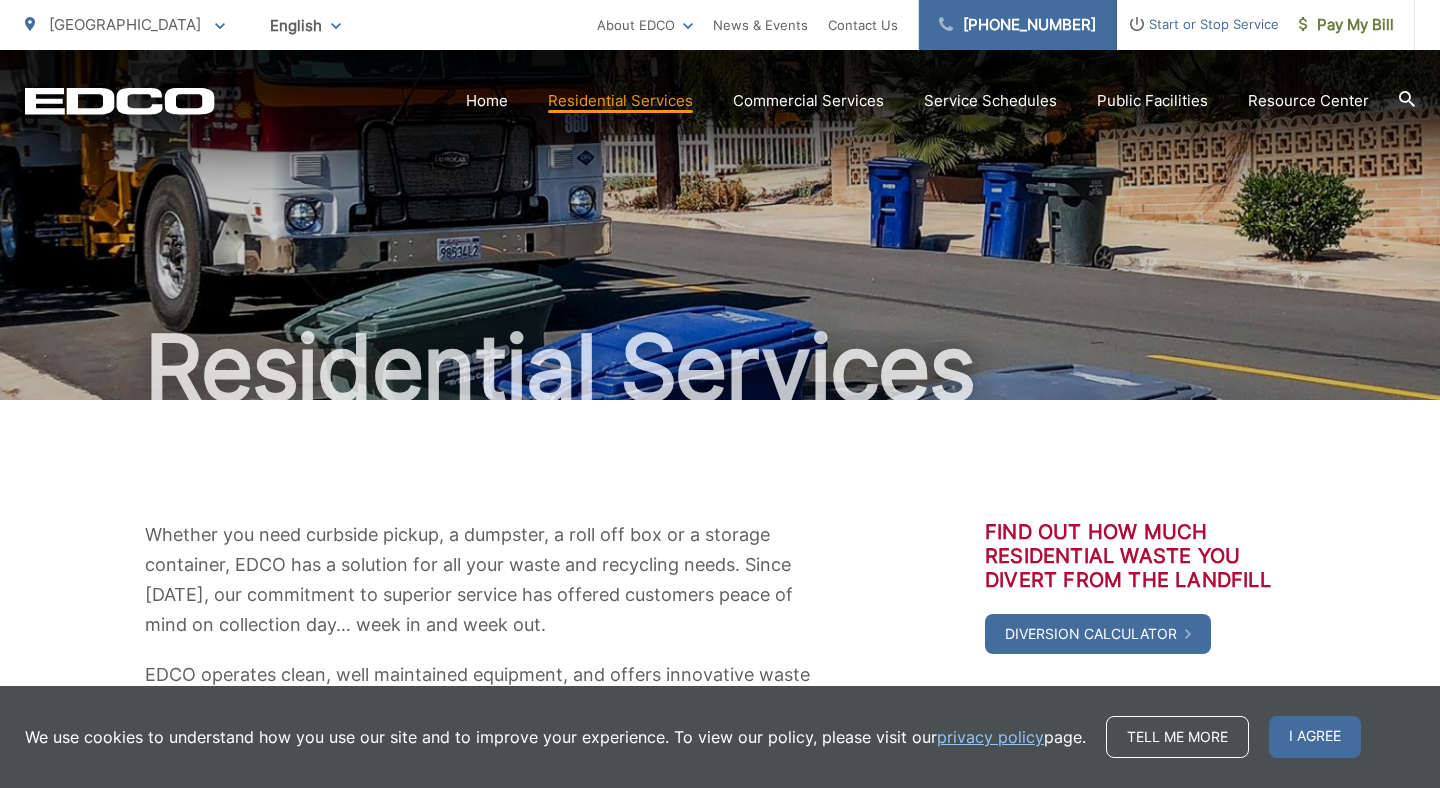 click on "[PHONE_NUMBER]" at bounding box center [1018, 25] 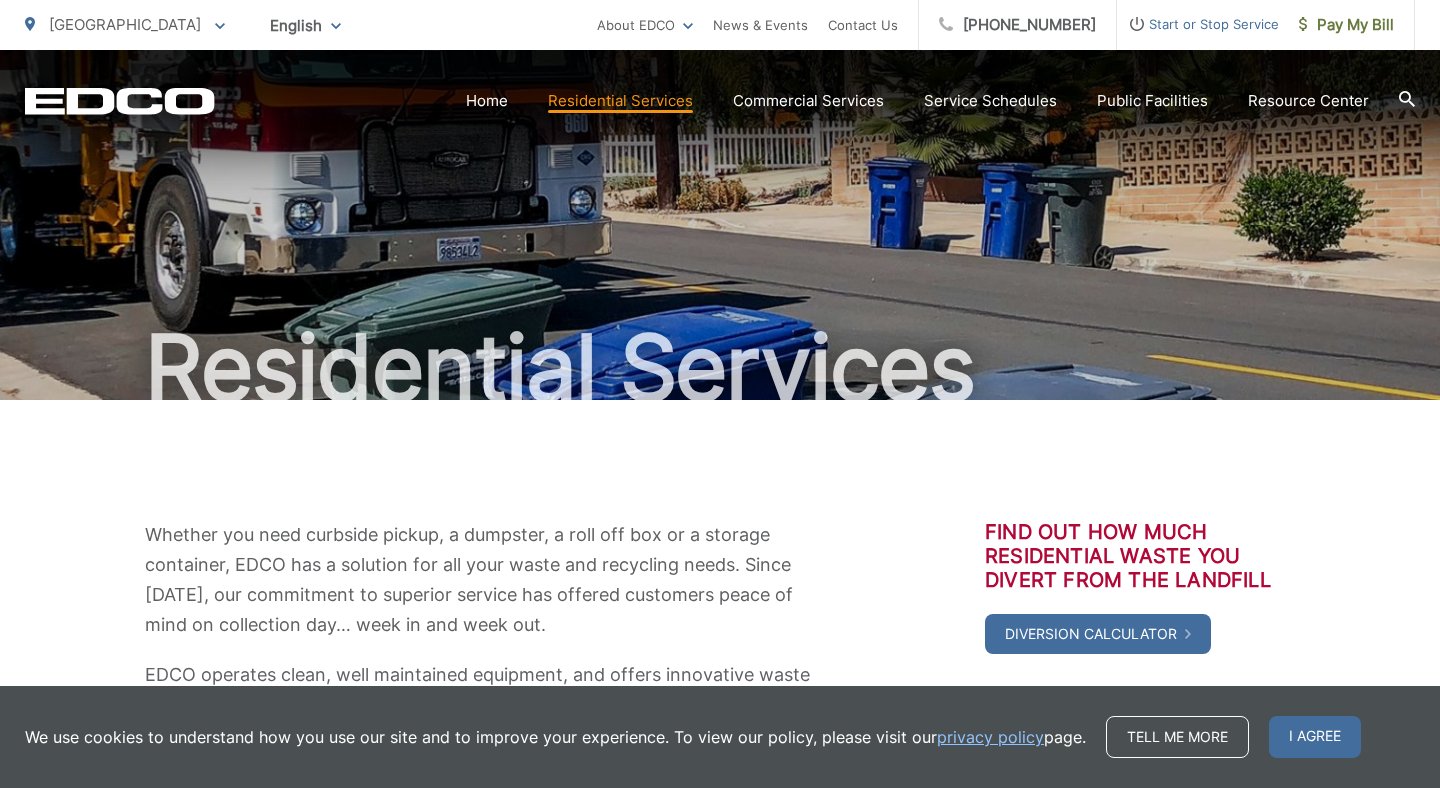 click on "[GEOGRAPHIC_DATA]" at bounding box center (125, 24) 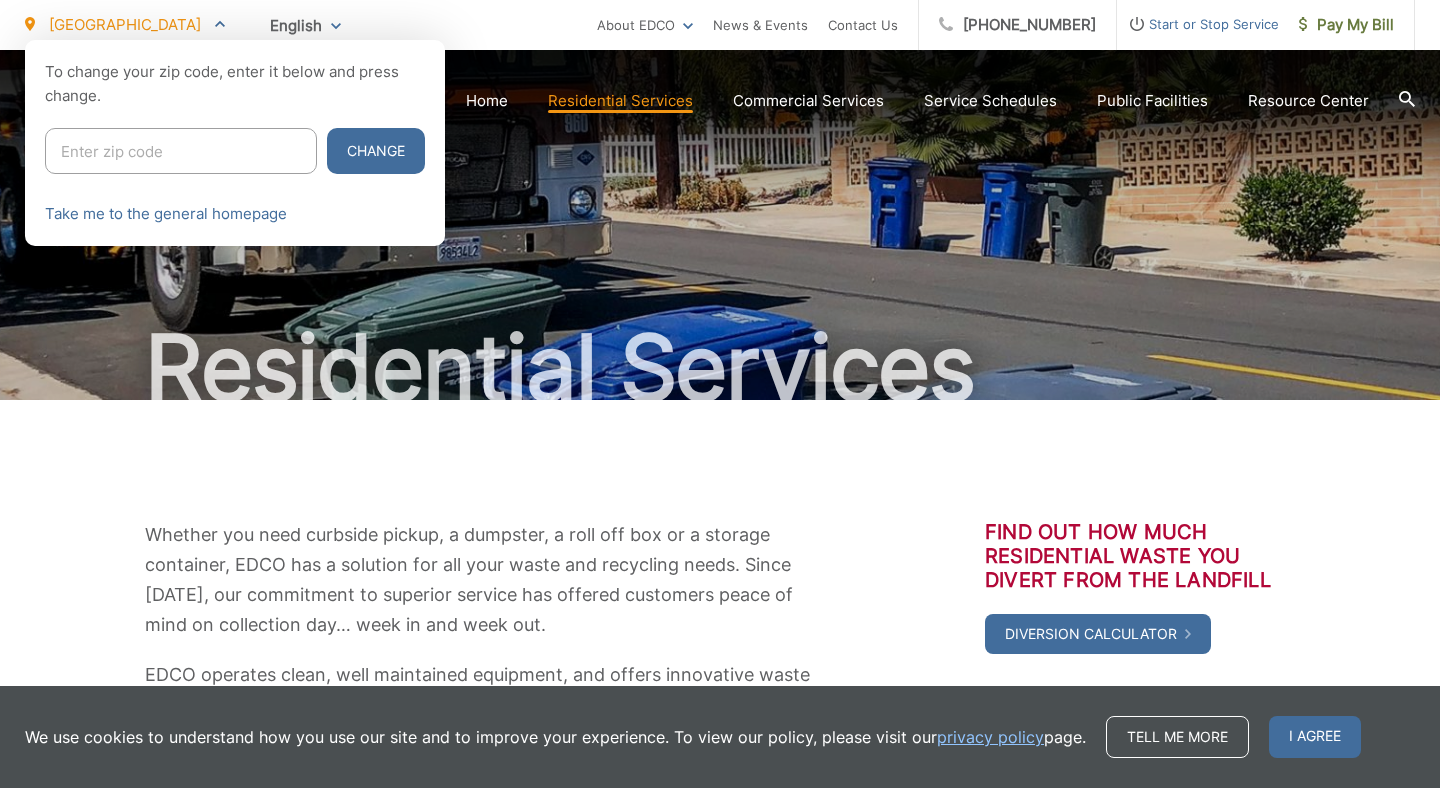 click at bounding box center [181, 151] 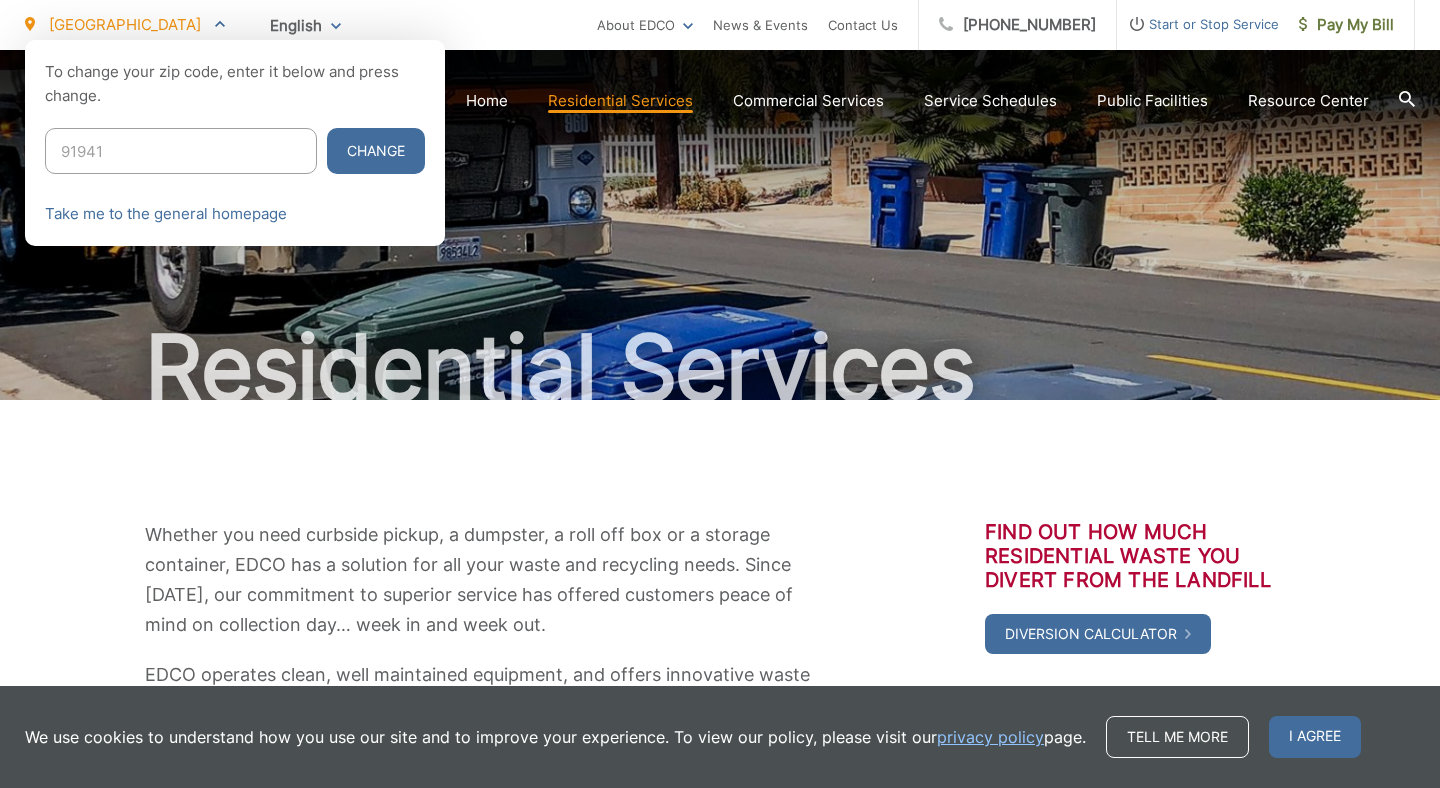 type on "91941" 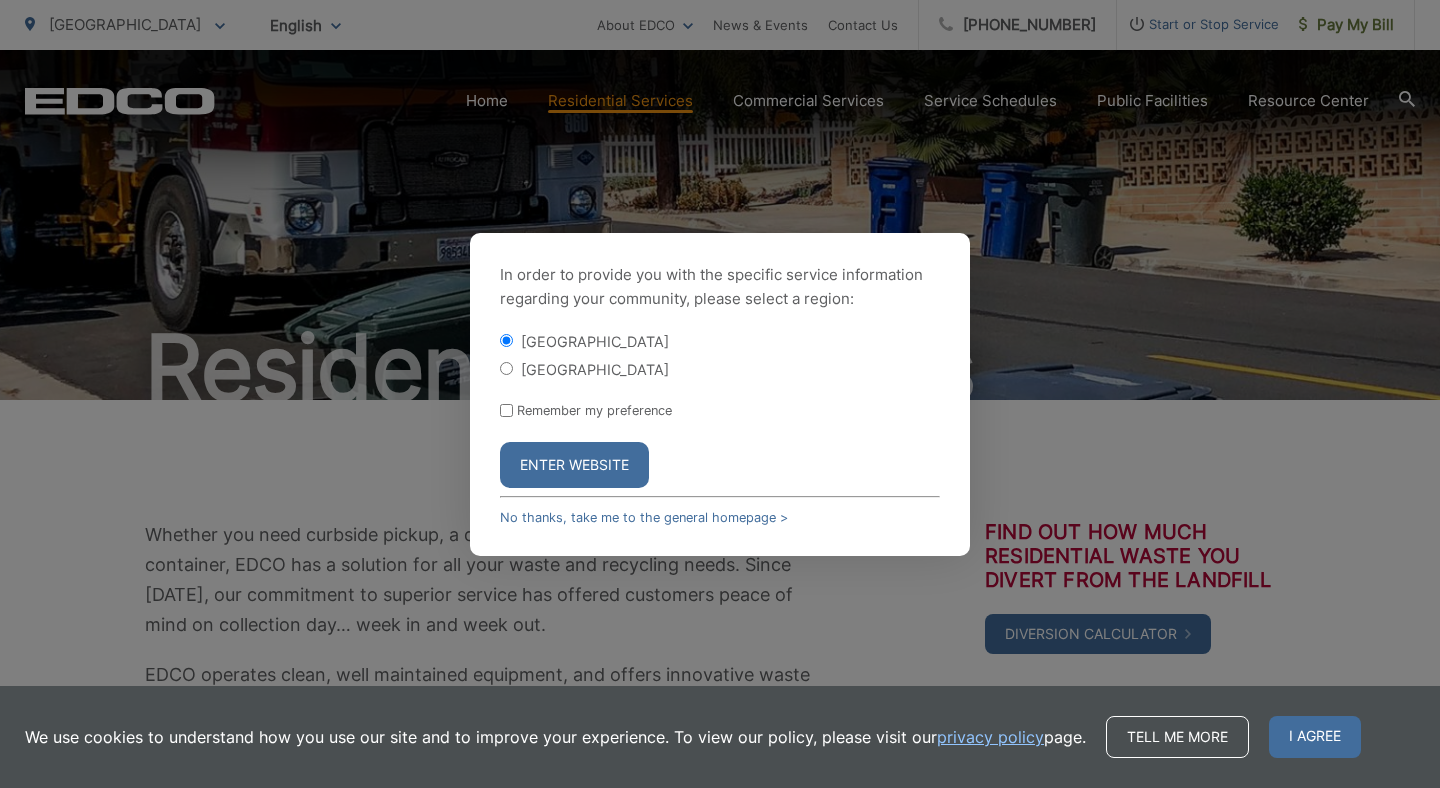 click on "Enter Website" at bounding box center [574, 465] 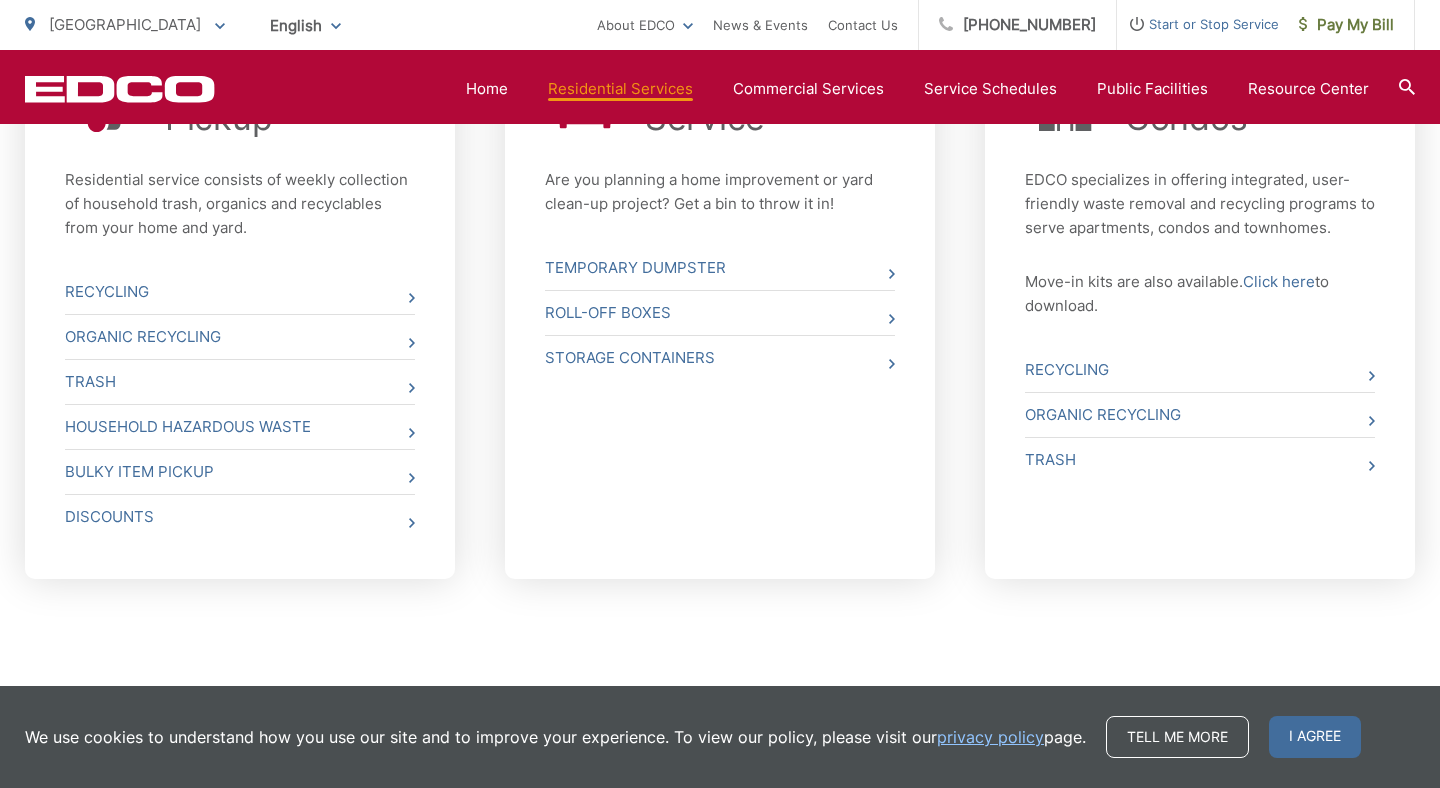 scroll, scrollTop: 927, scrollLeft: 0, axis: vertical 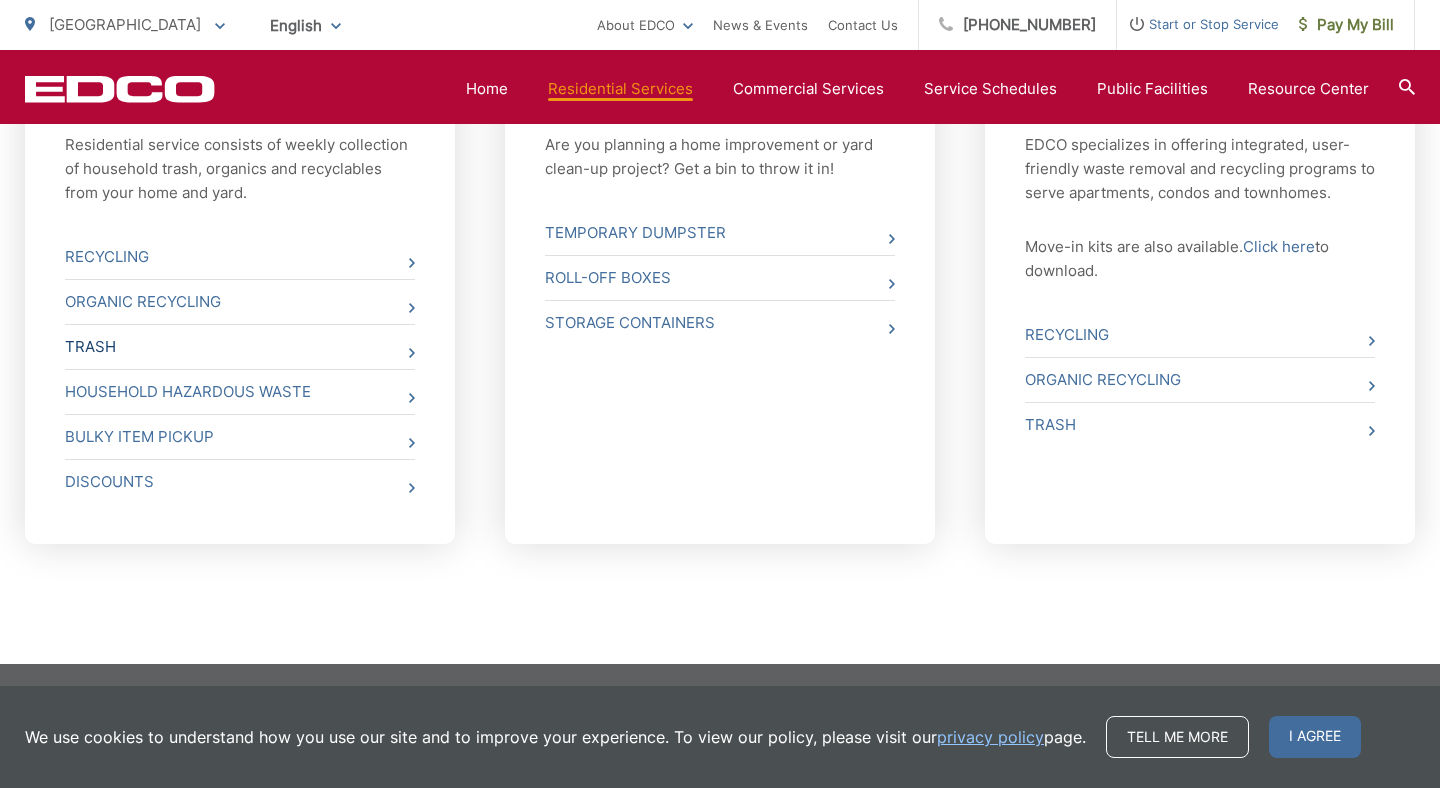 click on "Trash" at bounding box center (240, 347) 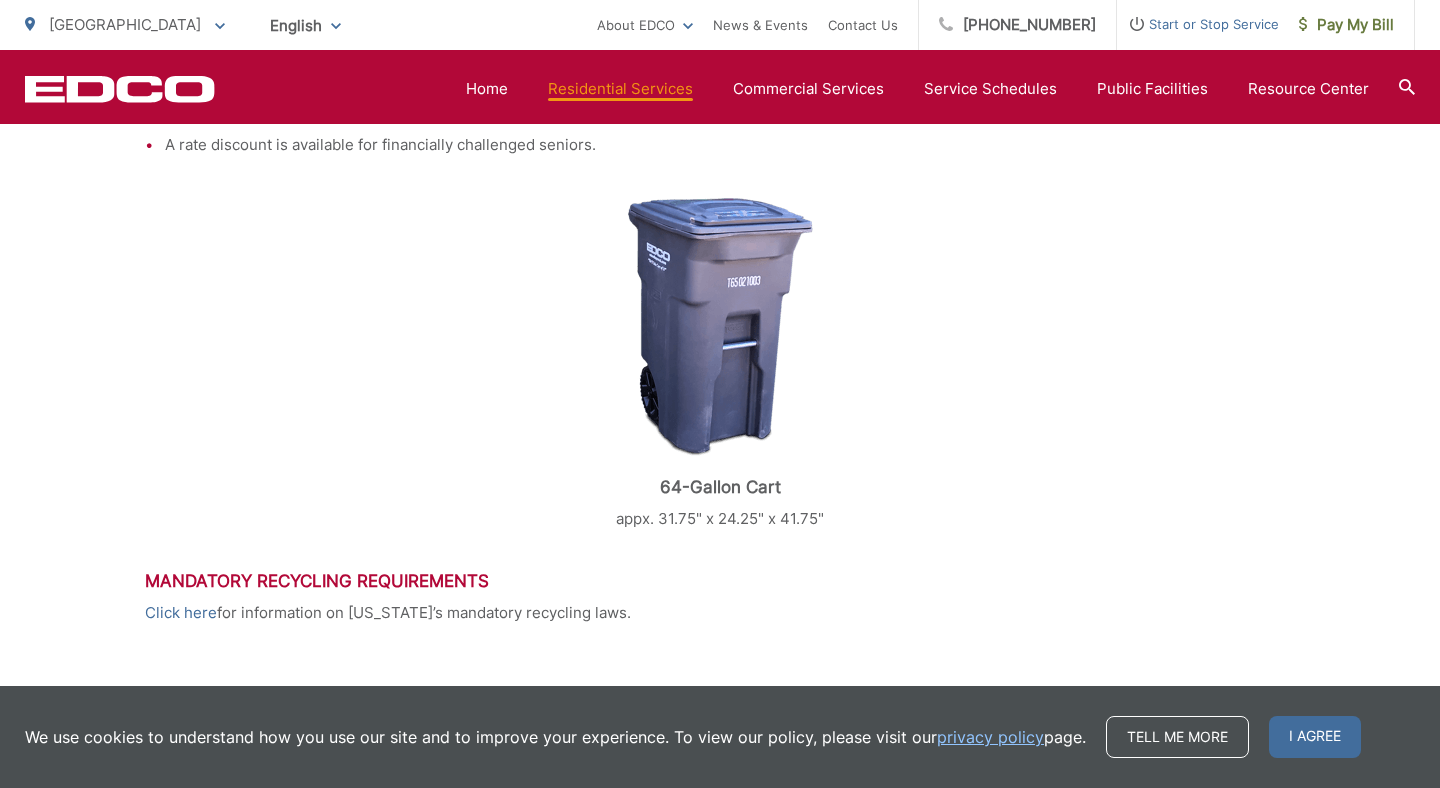 scroll, scrollTop: 824, scrollLeft: 0, axis: vertical 